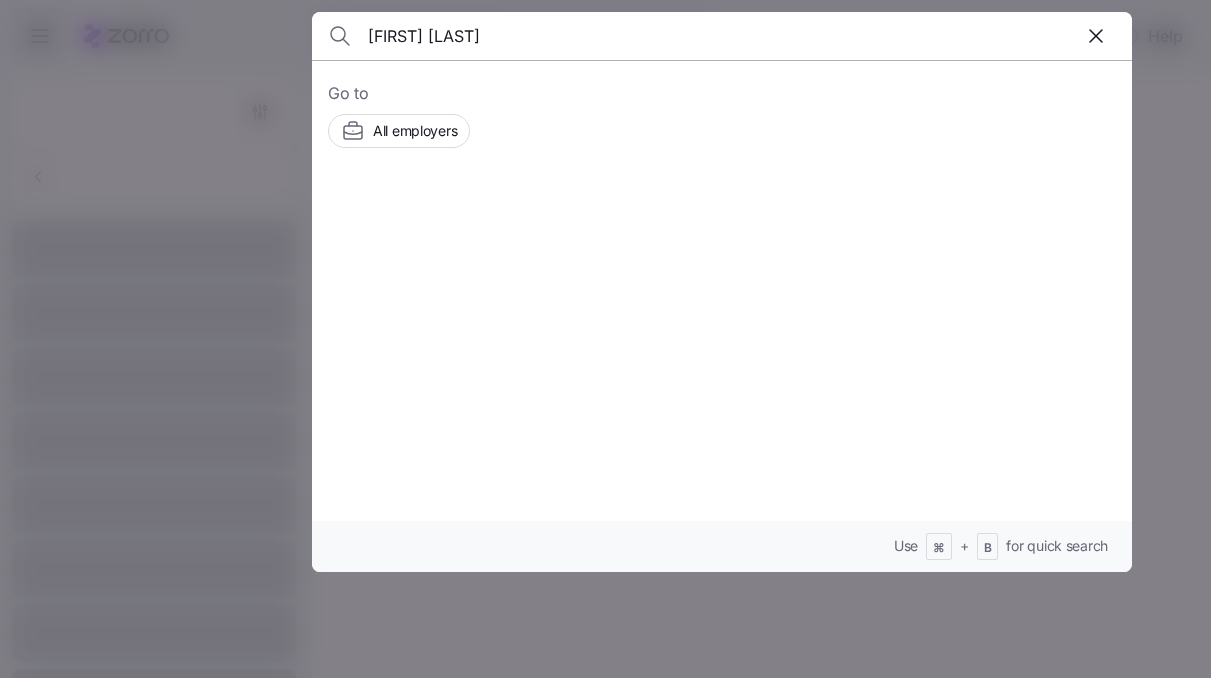 scroll, scrollTop: 0, scrollLeft: 0, axis: both 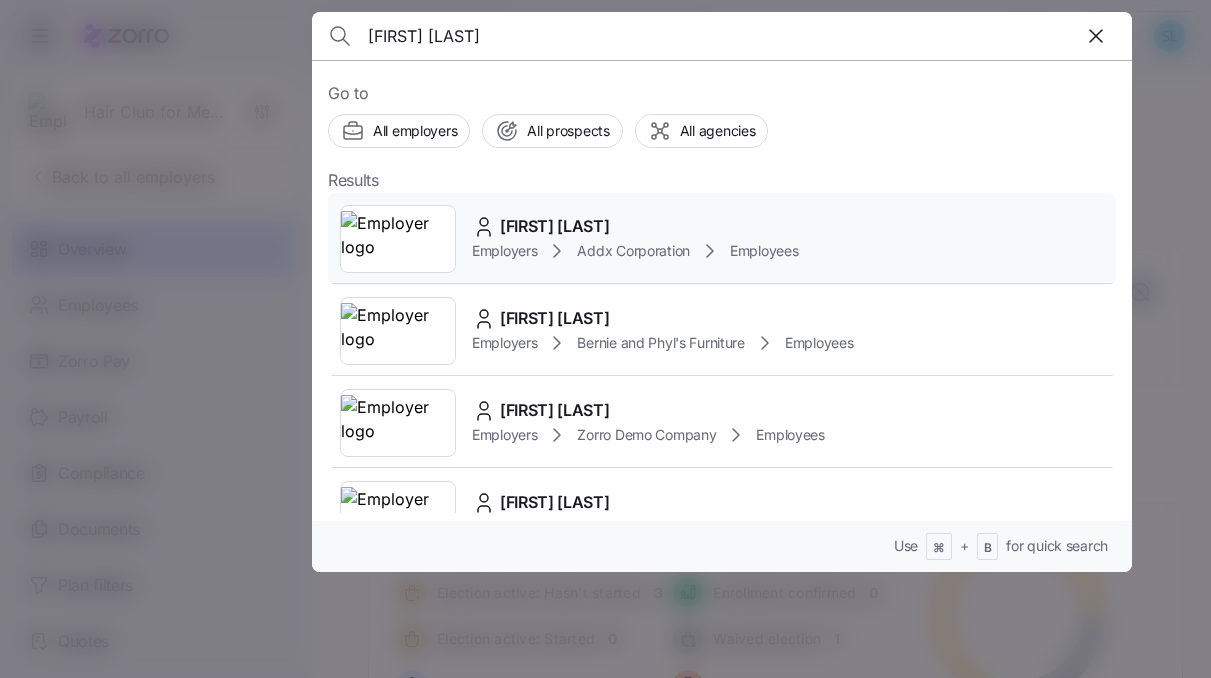 type on "Bryan Matulay" 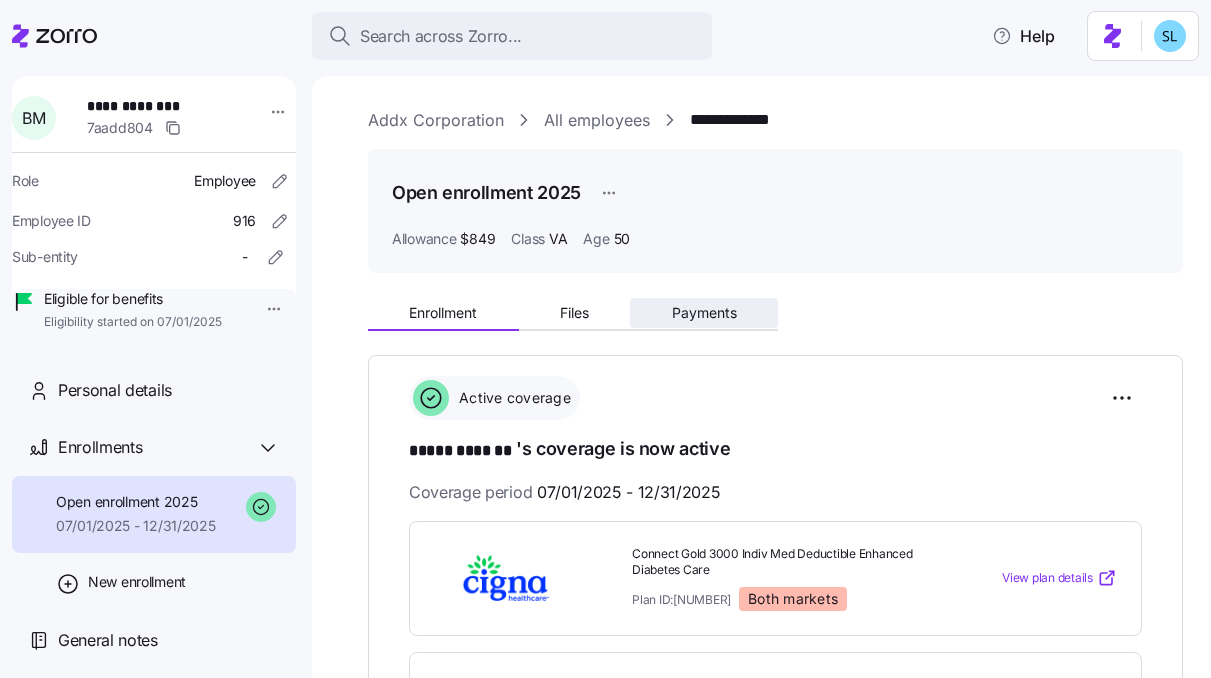 click on "Payments" at bounding box center [704, 313] 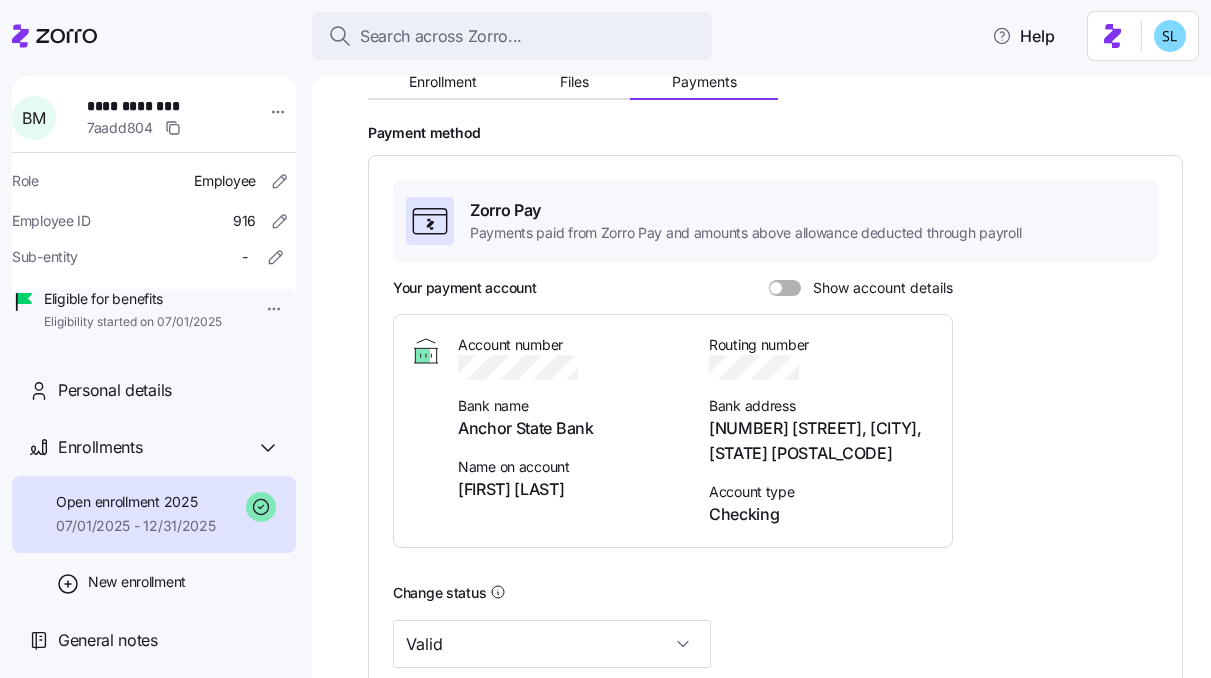 scroll, scrollTop: 138, scrollLeft: 0, axis: vertical 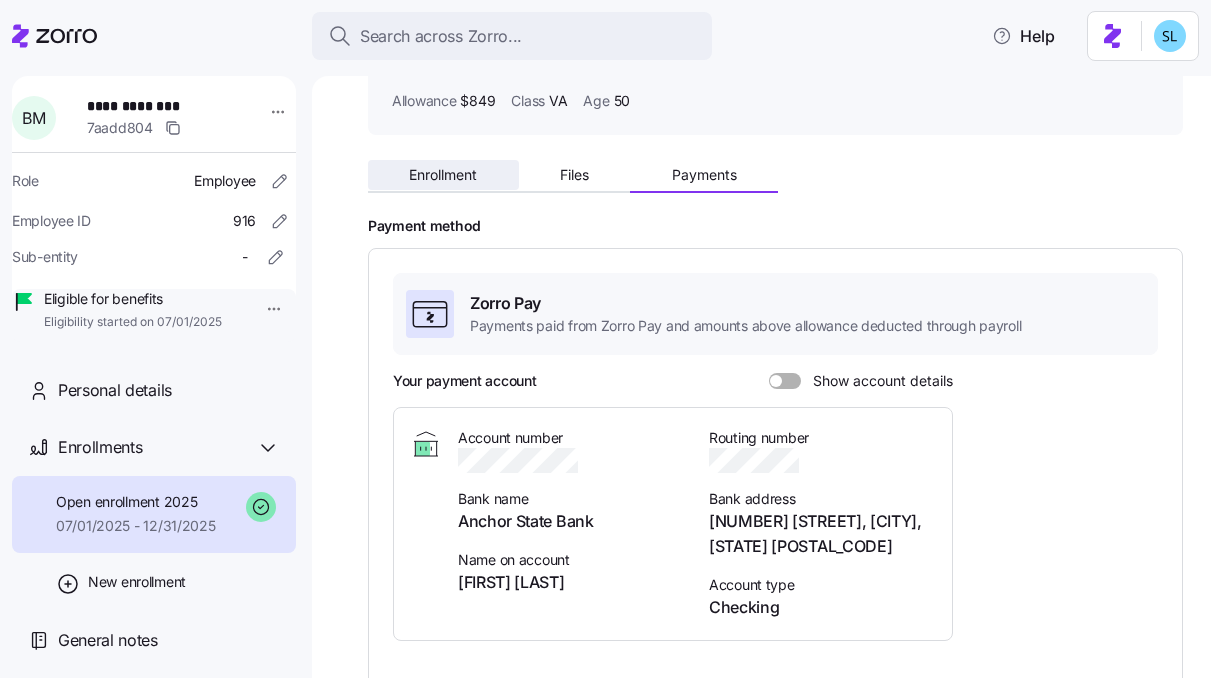click on "Enrollment" at bounding box center (443, 175) 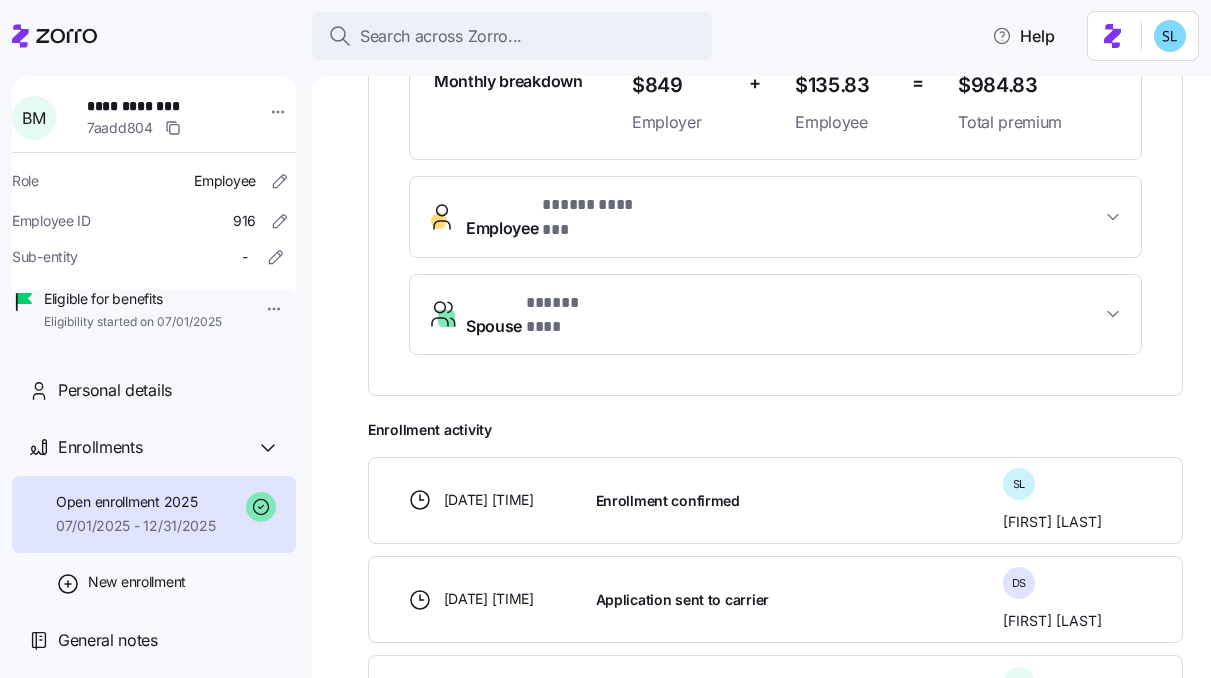 scroll, scrollTop: 0, scrollLeft: 0, axis: both 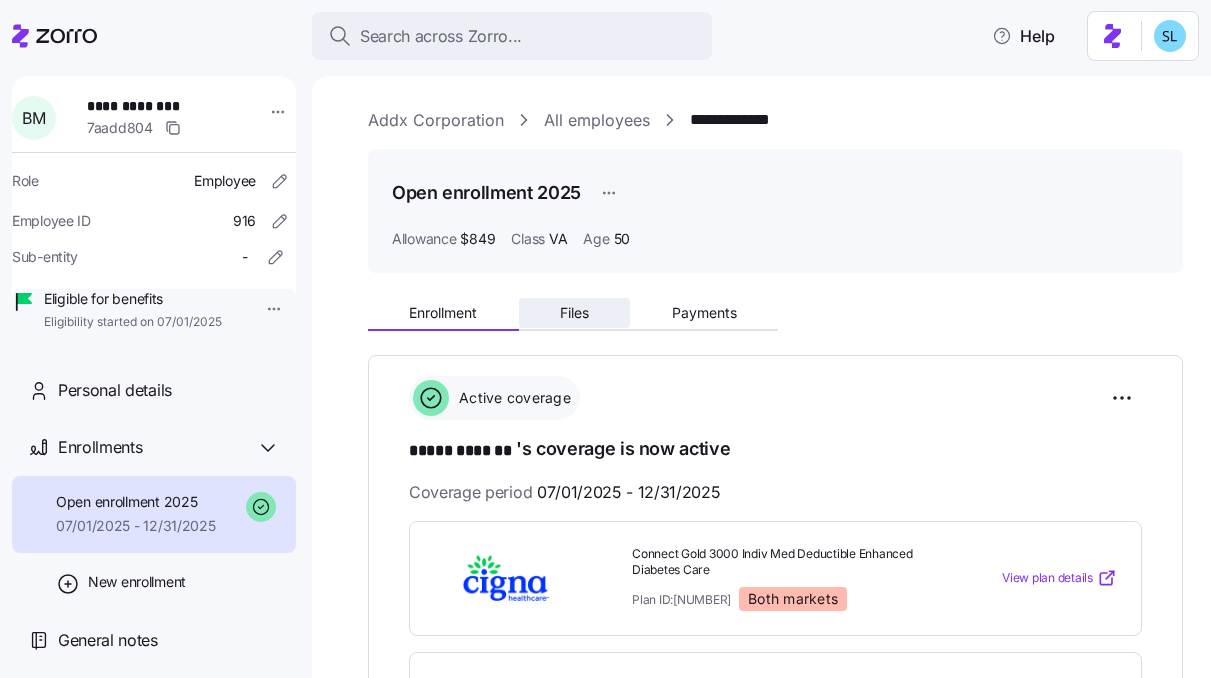 click on "Files" at bounding box center [574, 313] 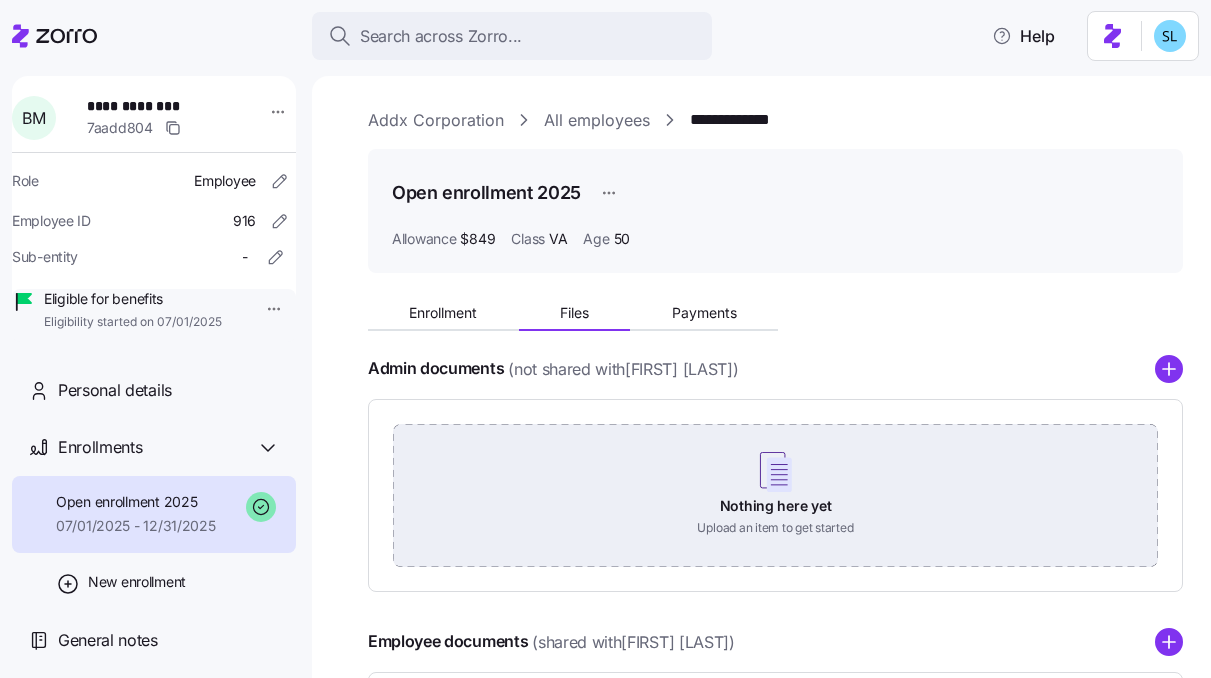 scroll, scrollTop: 310, scrollLeft: 0, axis: vertical 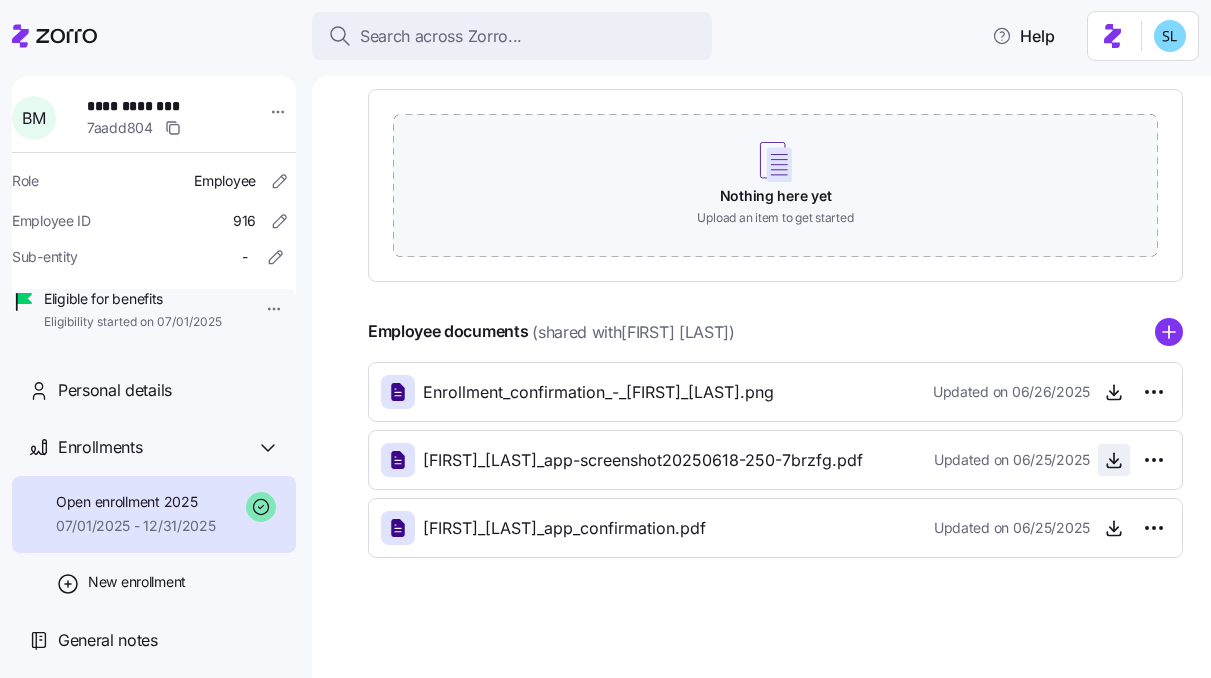 click 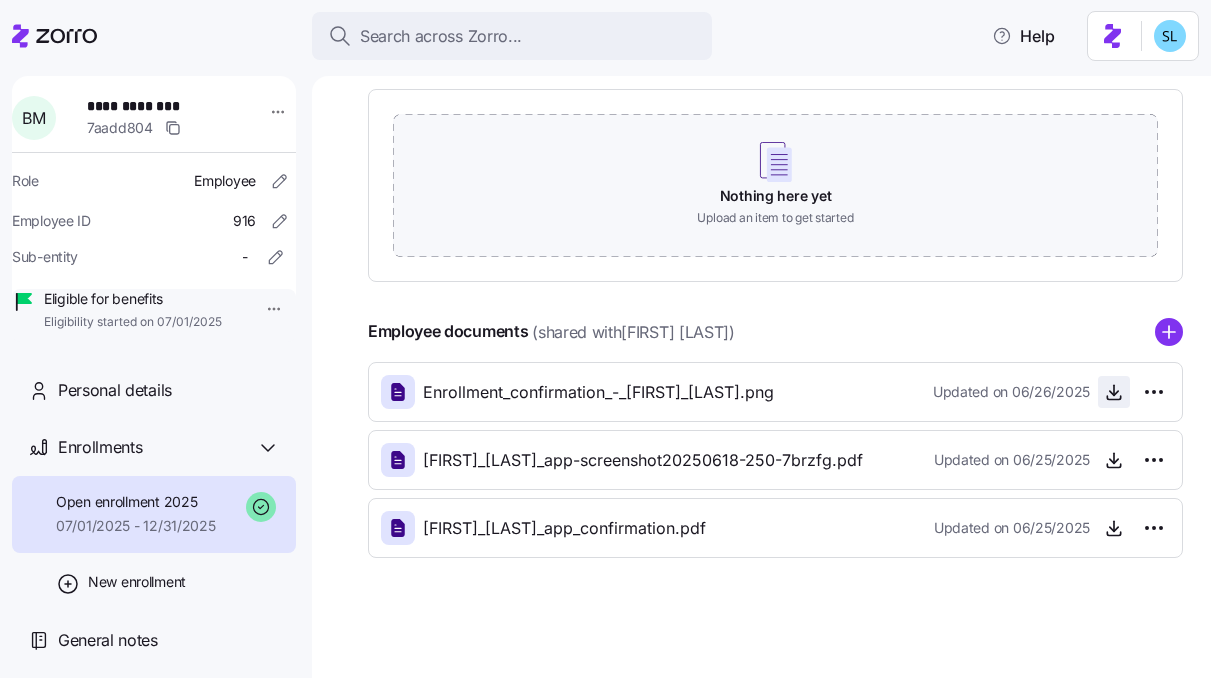 click 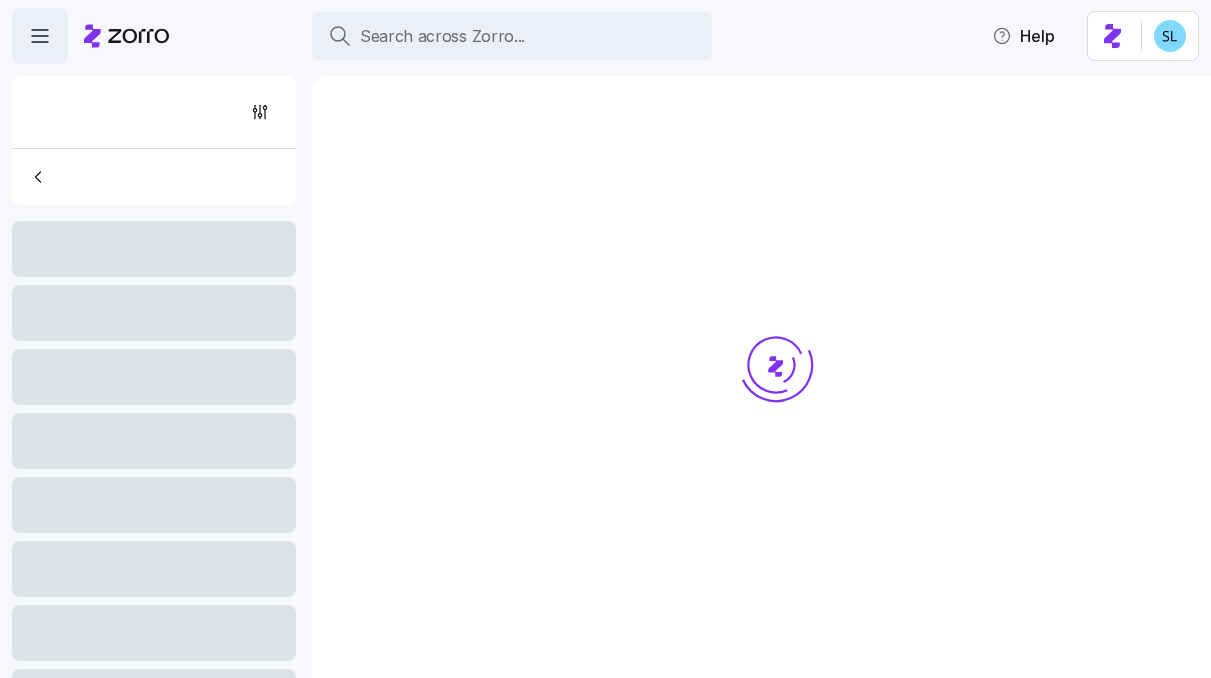 scroll, scrollTop: 0, scrollLeft: 0, axis: both 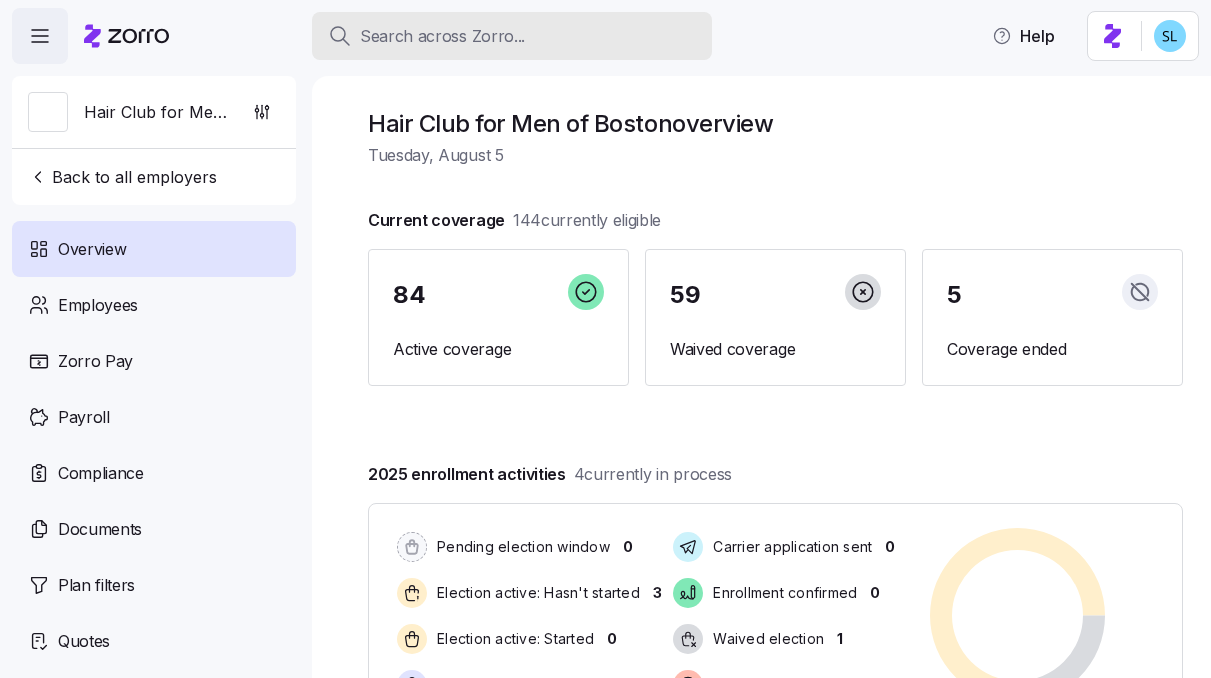 click on "Search across Zorro..." at bounding box center [442, 36] 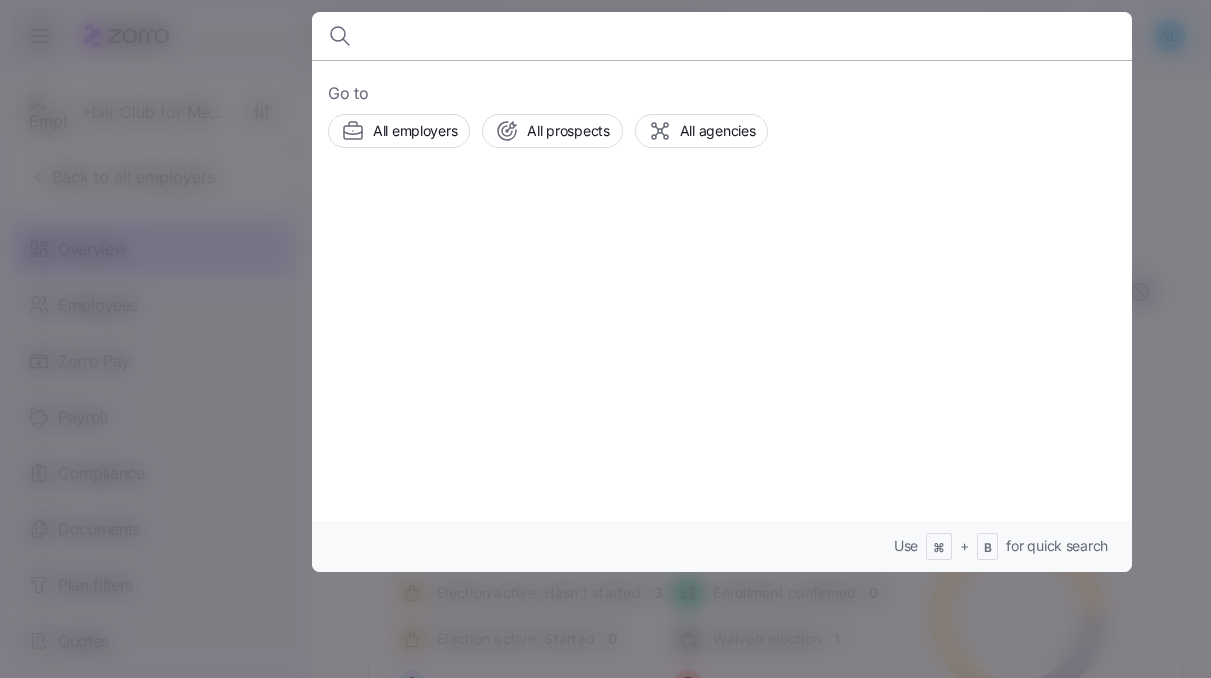 type on "[FIRST]" 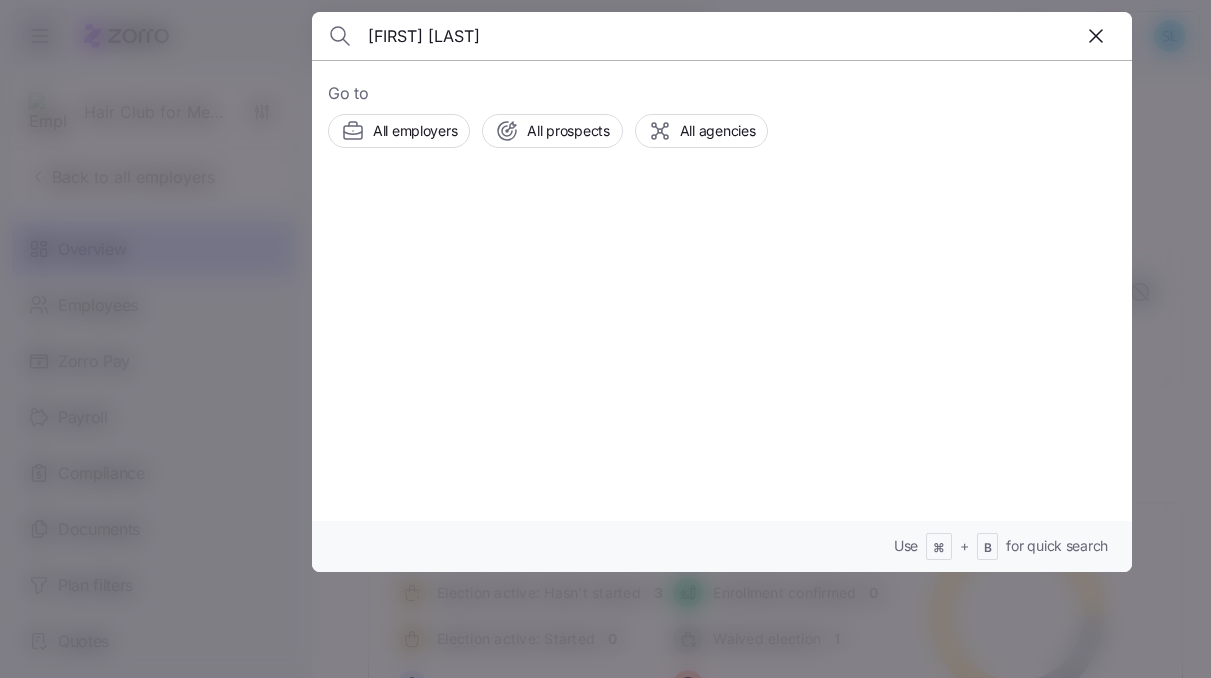 type on "[FIRST] [LAST]" 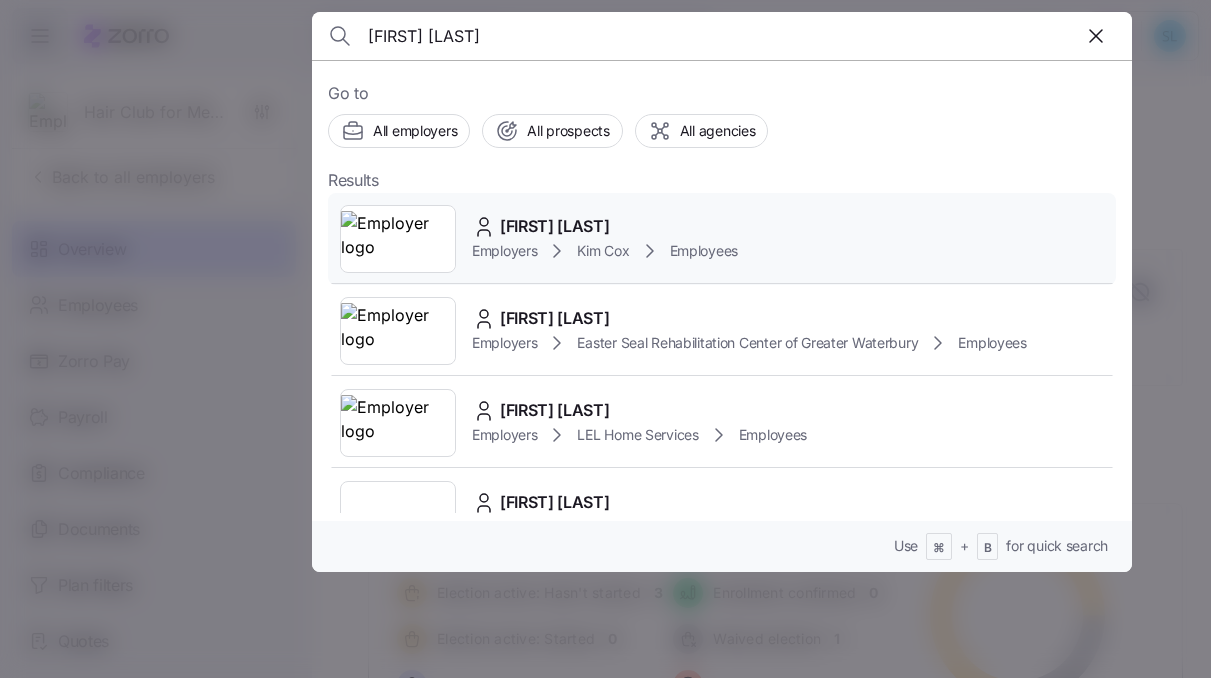 click on "[FIRST] [LAST]" at bounding box center (555, 226) 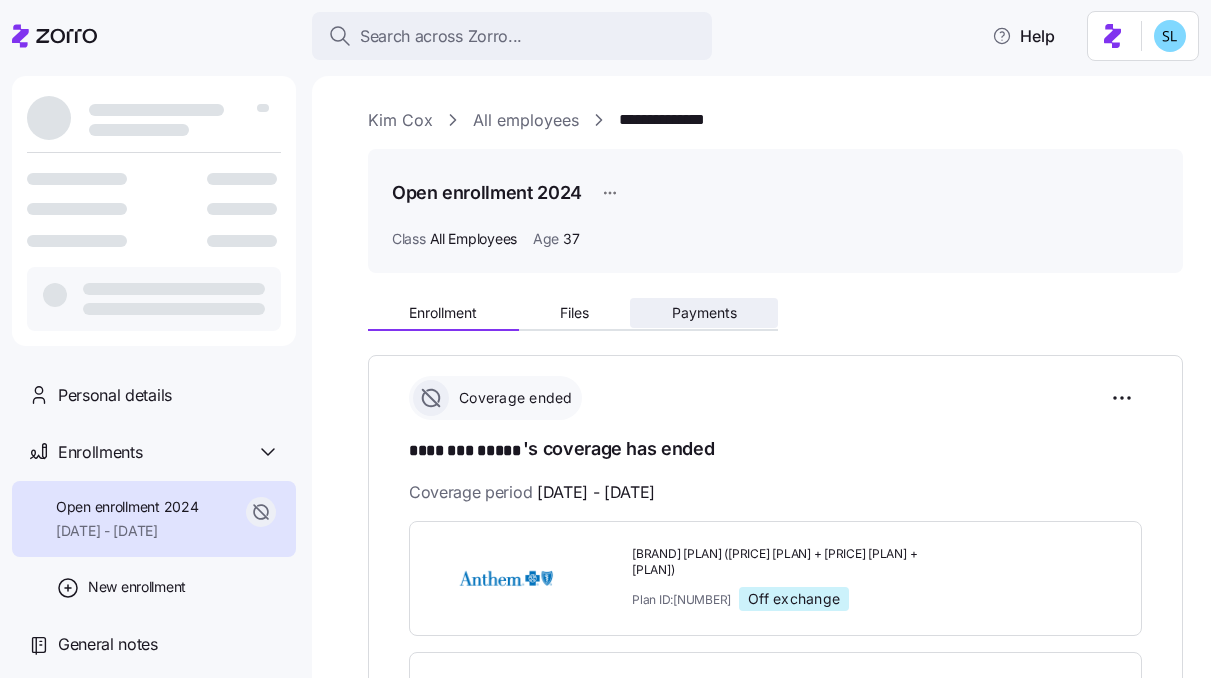 click on "Payments" at bounding box center (704, 313) 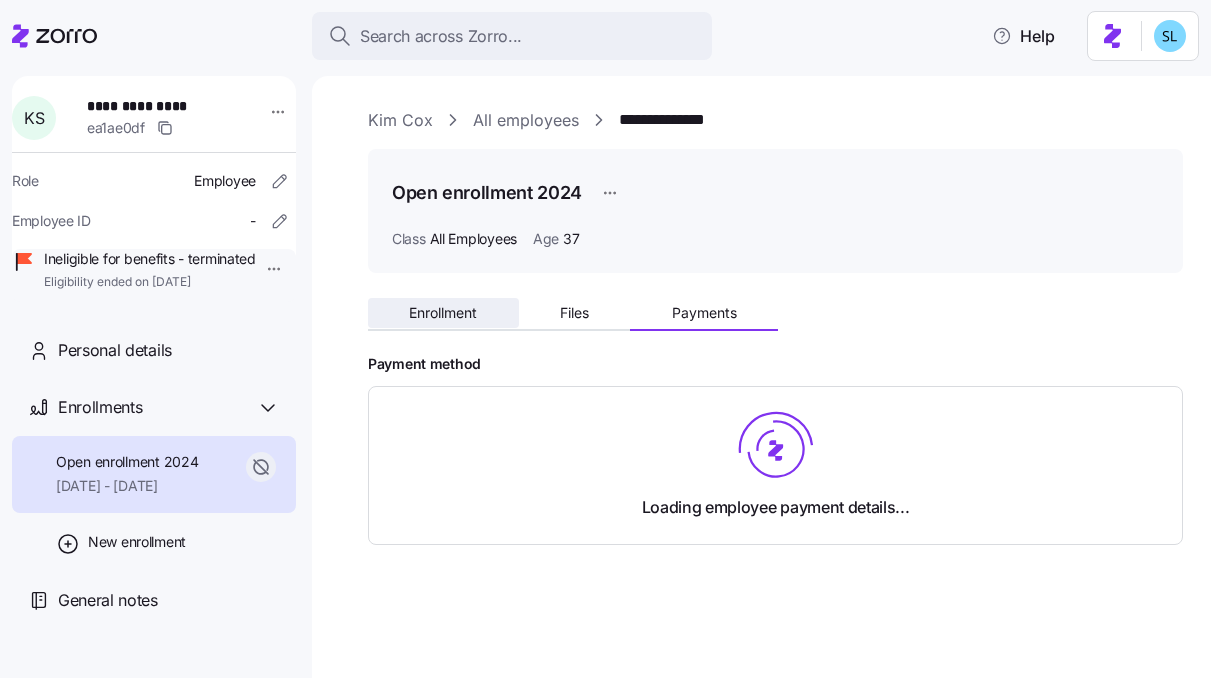 click on "Enrollment" at bounding box center (443, 313) 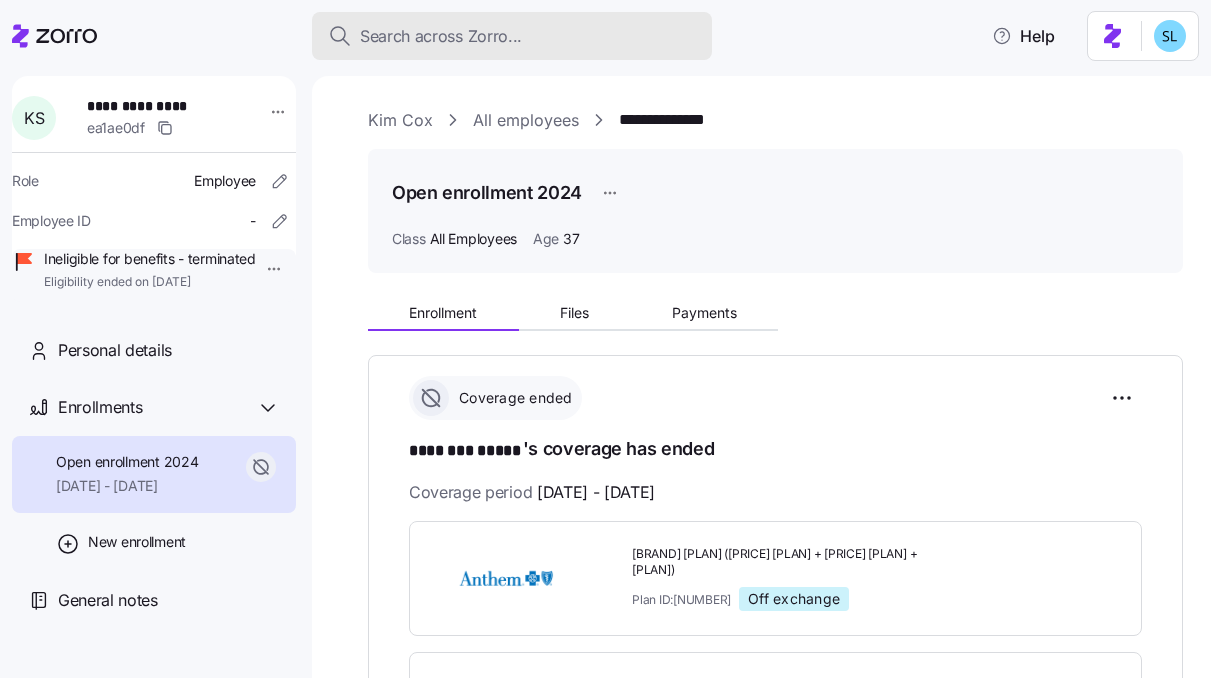 click on "Search across Zorro..." at bounding box center [512, 36] 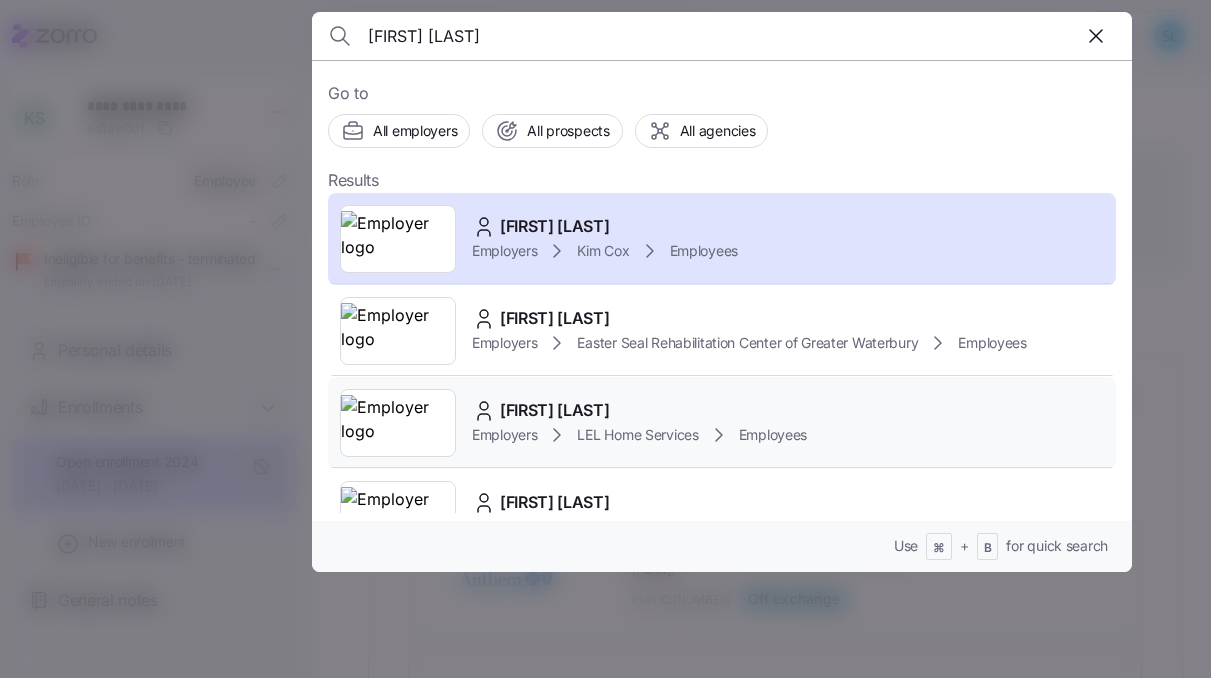 type on "[FIRST] [LAST]" 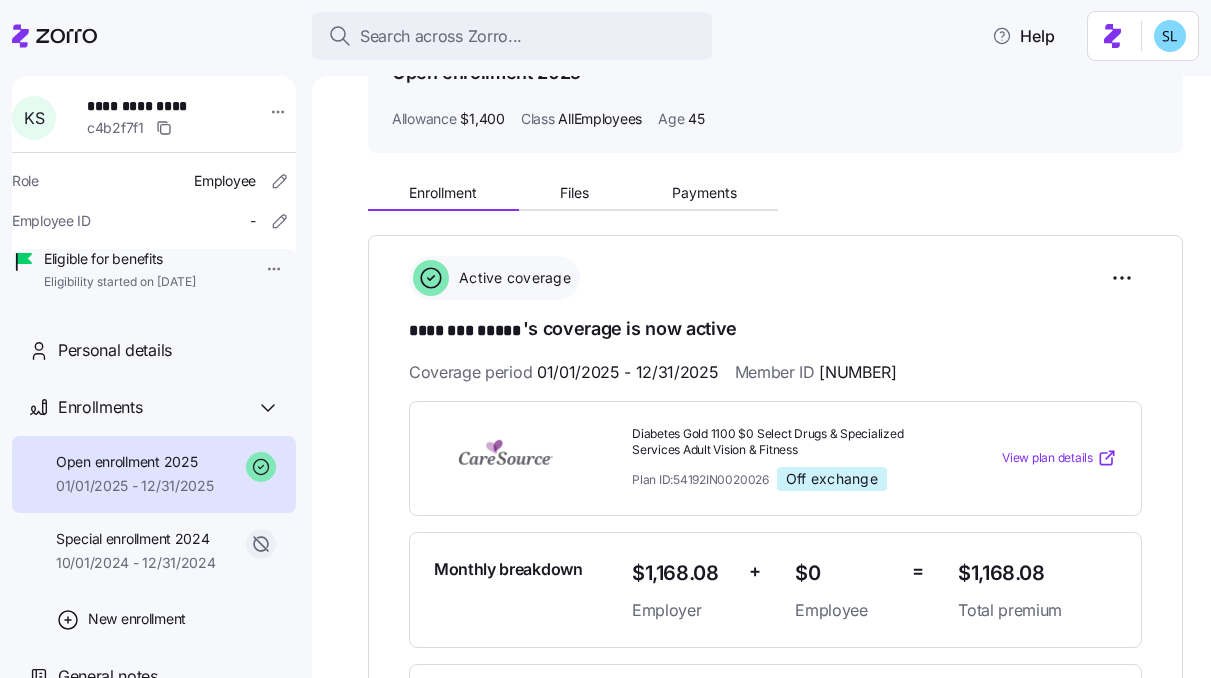 scroll, scrollTop: 180, scrollLeft: 0, axis: vertical 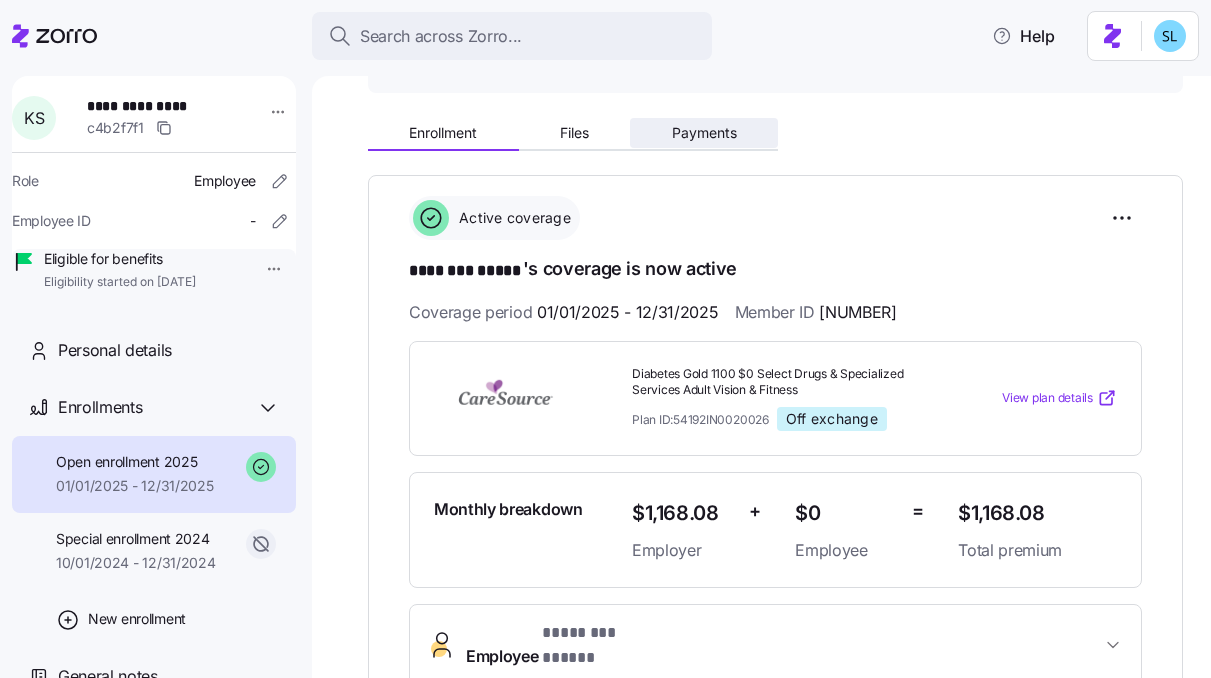 click on "Payments" at bounding box center (704, 133) 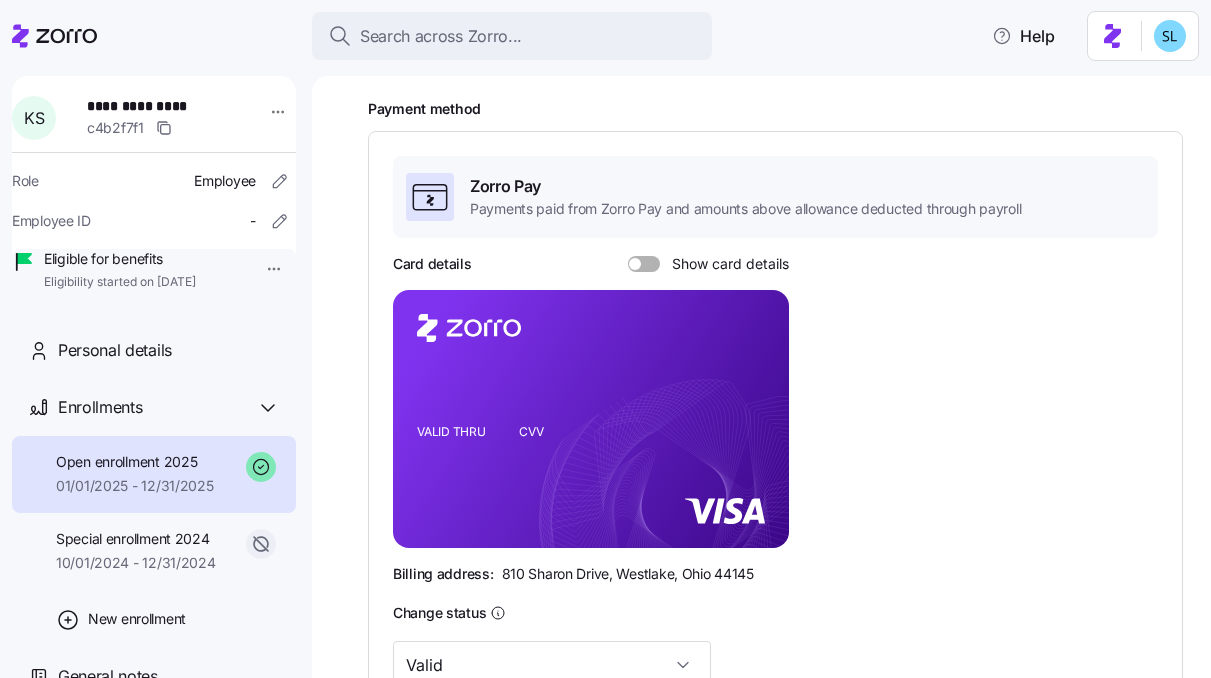 scroll, scrollTop: 164, scrollLeft: 0, axis: vertical 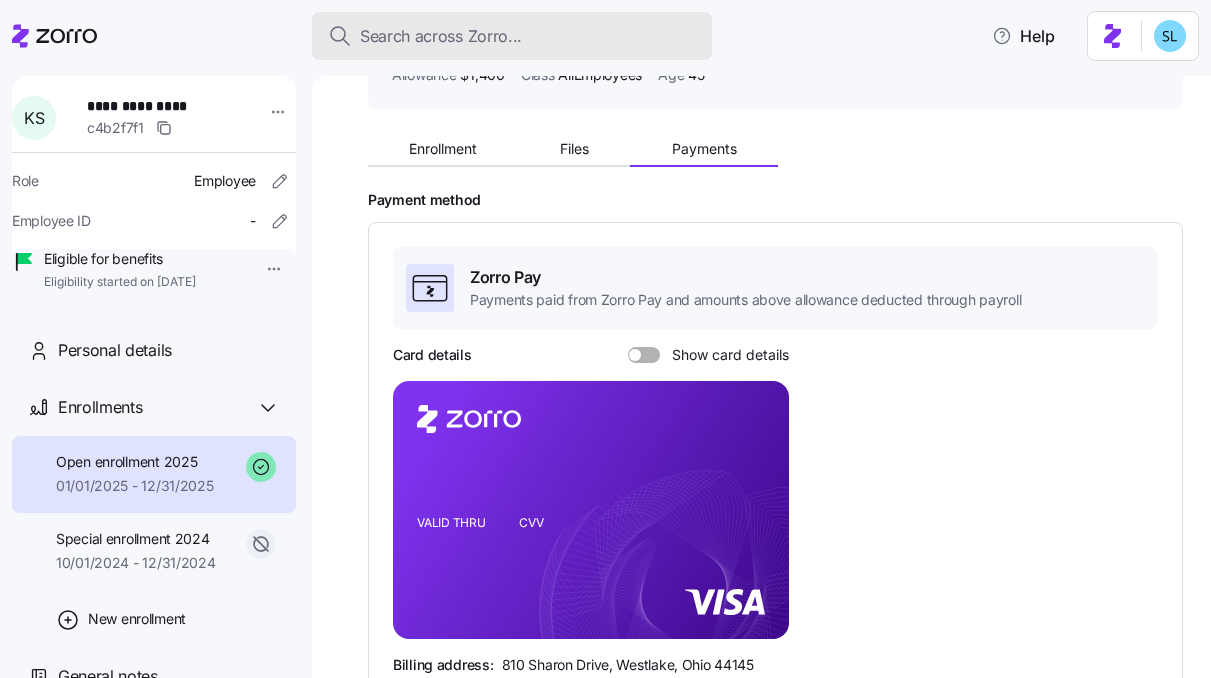click on "Search across Zorro..." at bounding box center (441, 36) 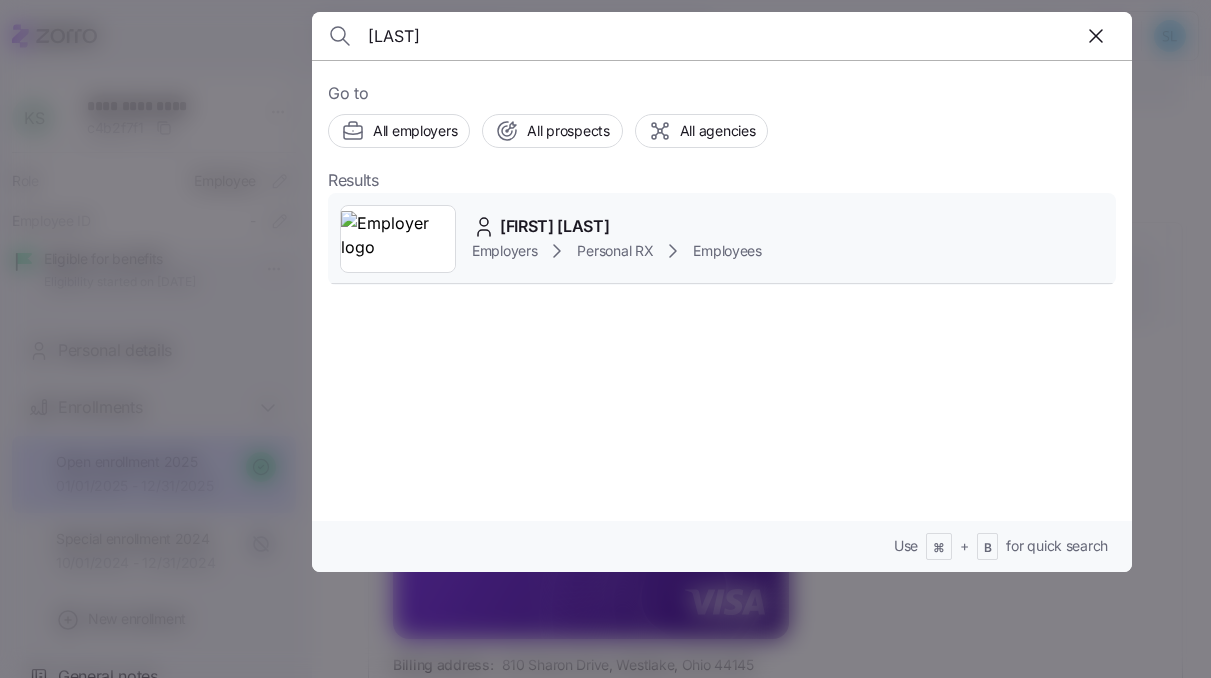type on "[LAST]" 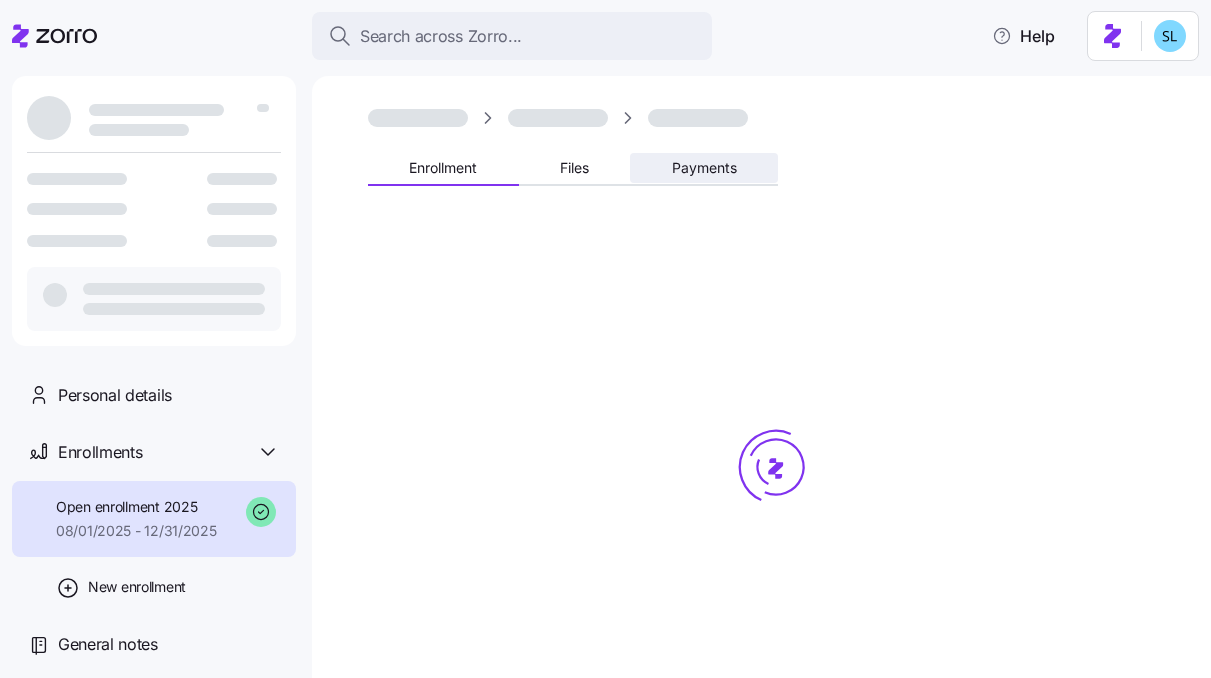 click on "Payments" at bounding box center (704, 168) 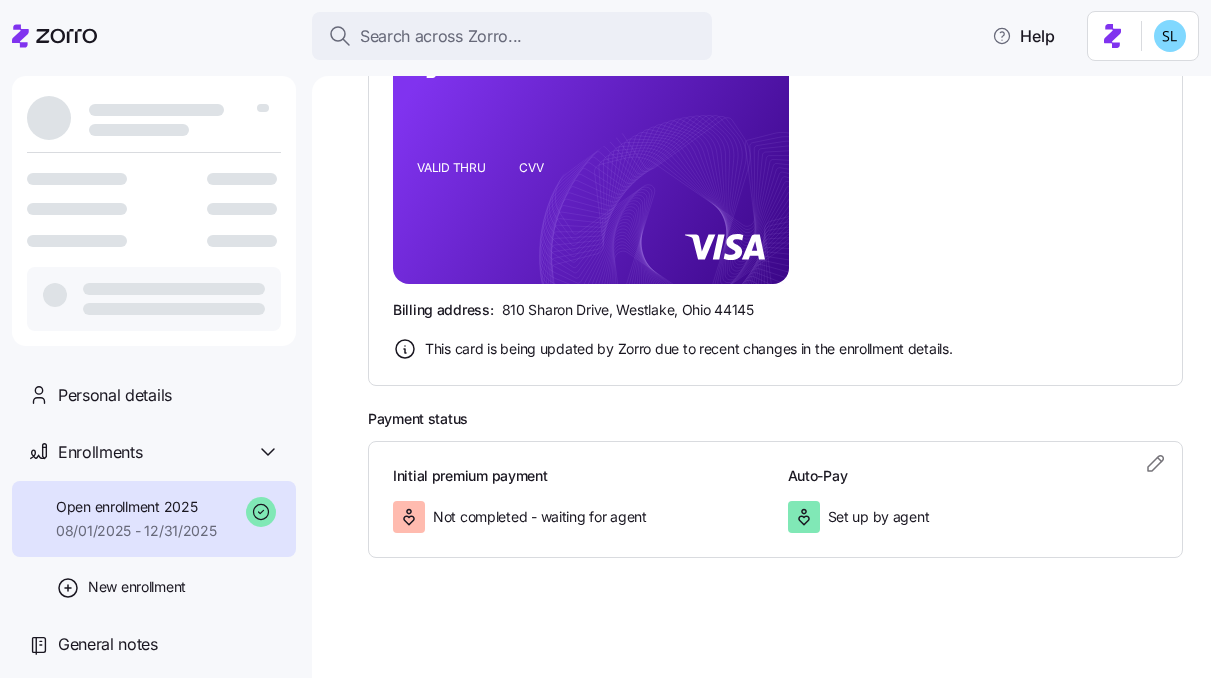scroll, scrollTop: 0, scrollLeft: 0, axis: both 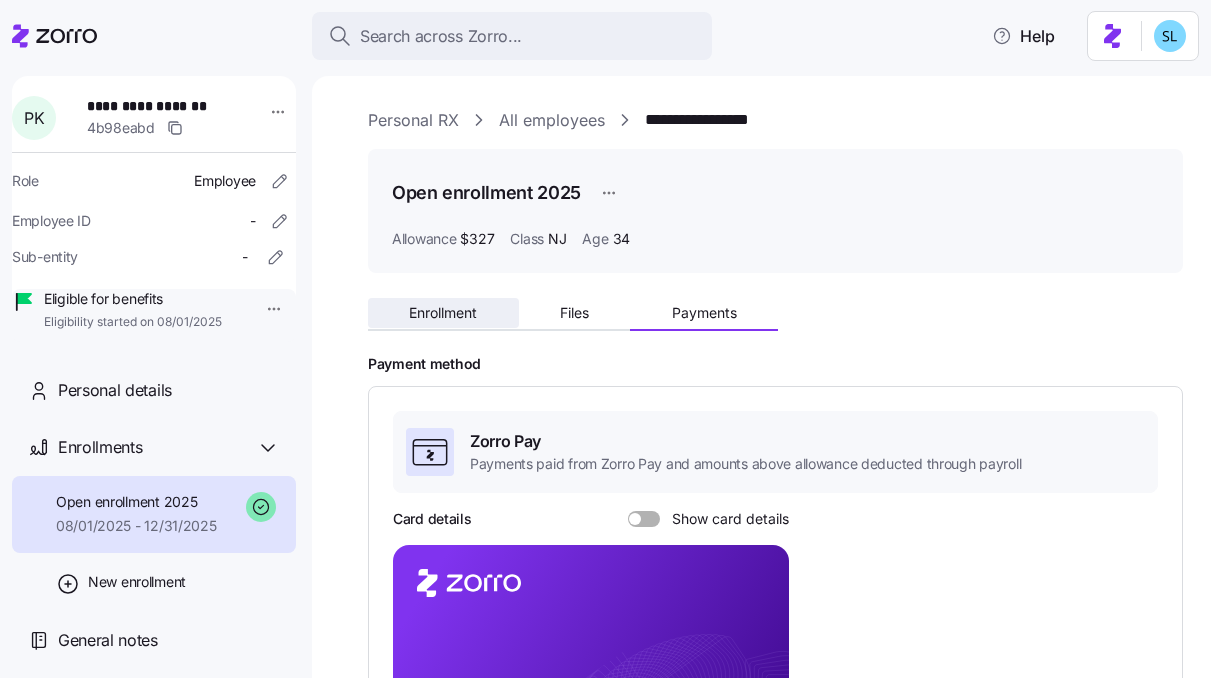 click on "Enrollment" at bounding box center [443, 313] 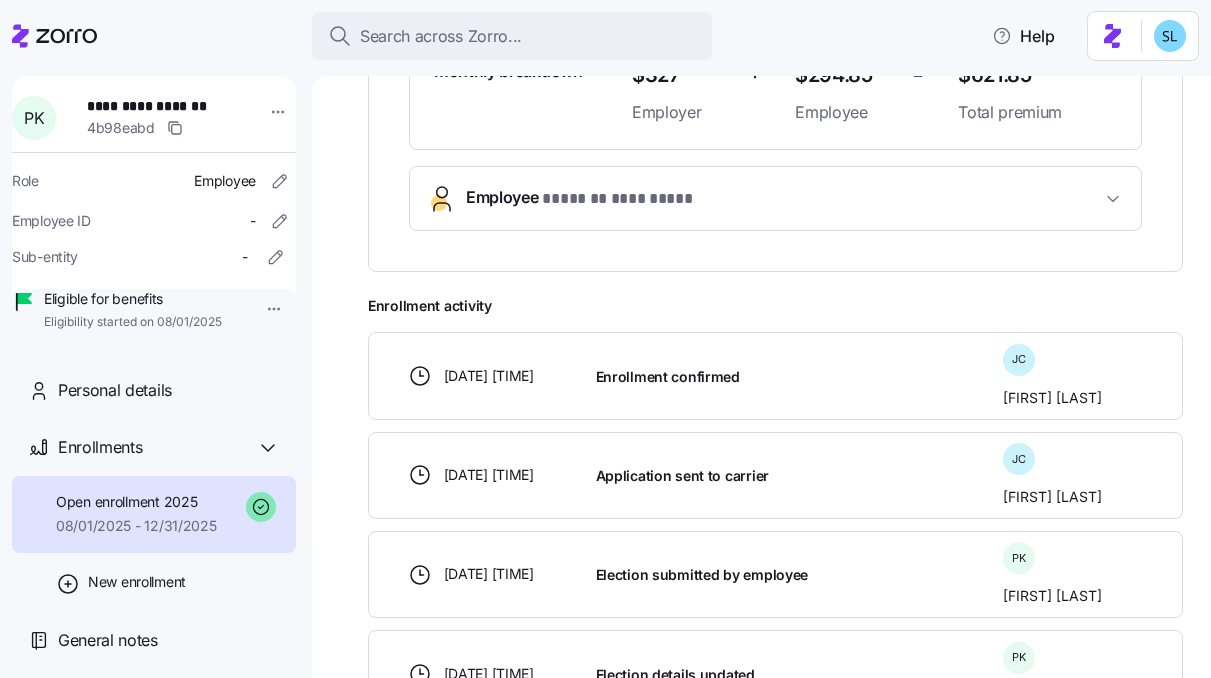 scroll, scrollTop: 247, scrollLeft: 0, axis: vertical 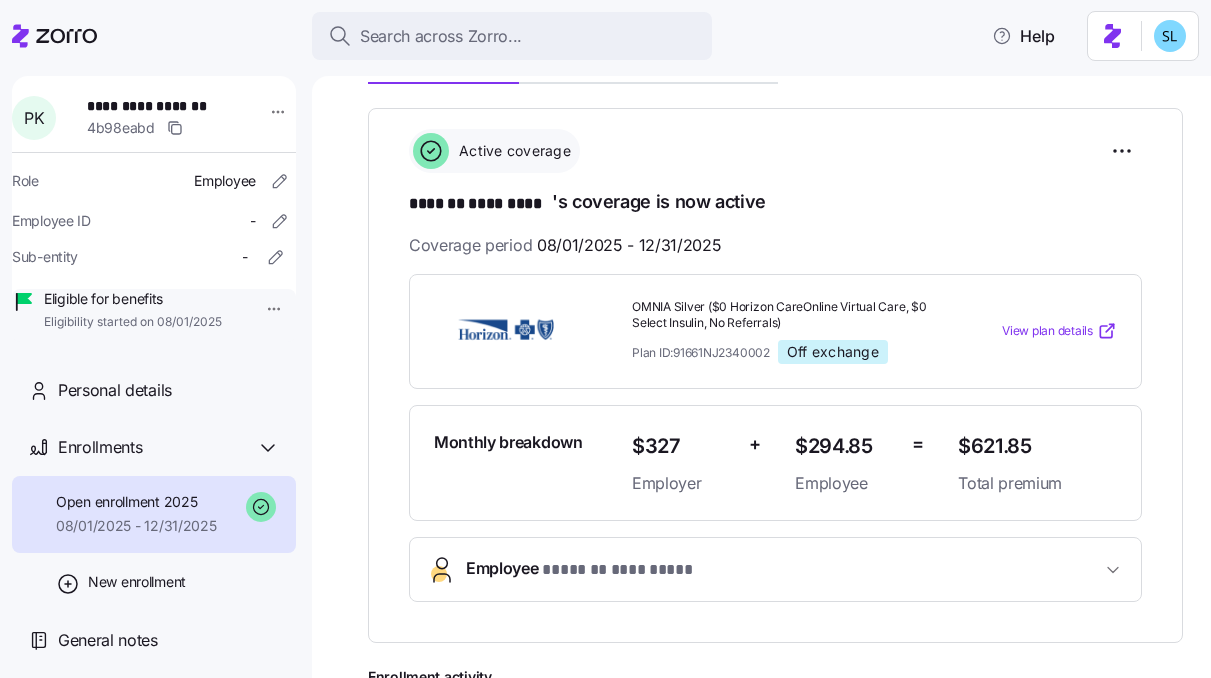 click on "**********" at bounding box center [153, 106] 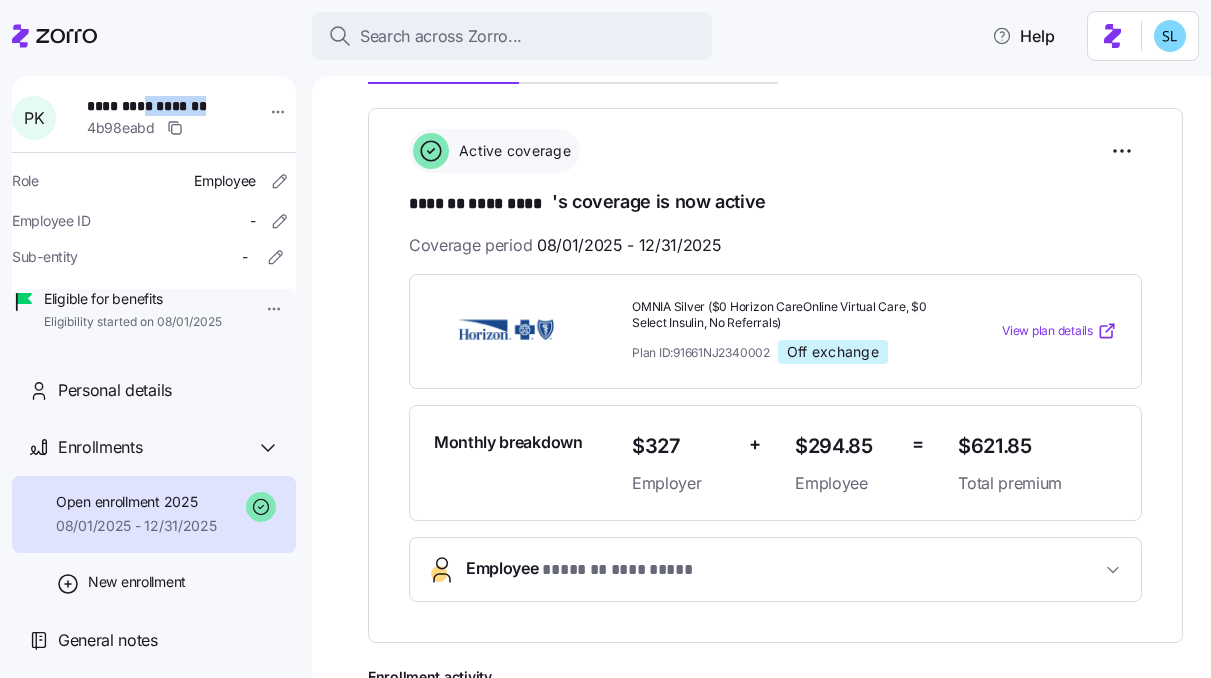 click on "**********" at bounding box center (153, 106) 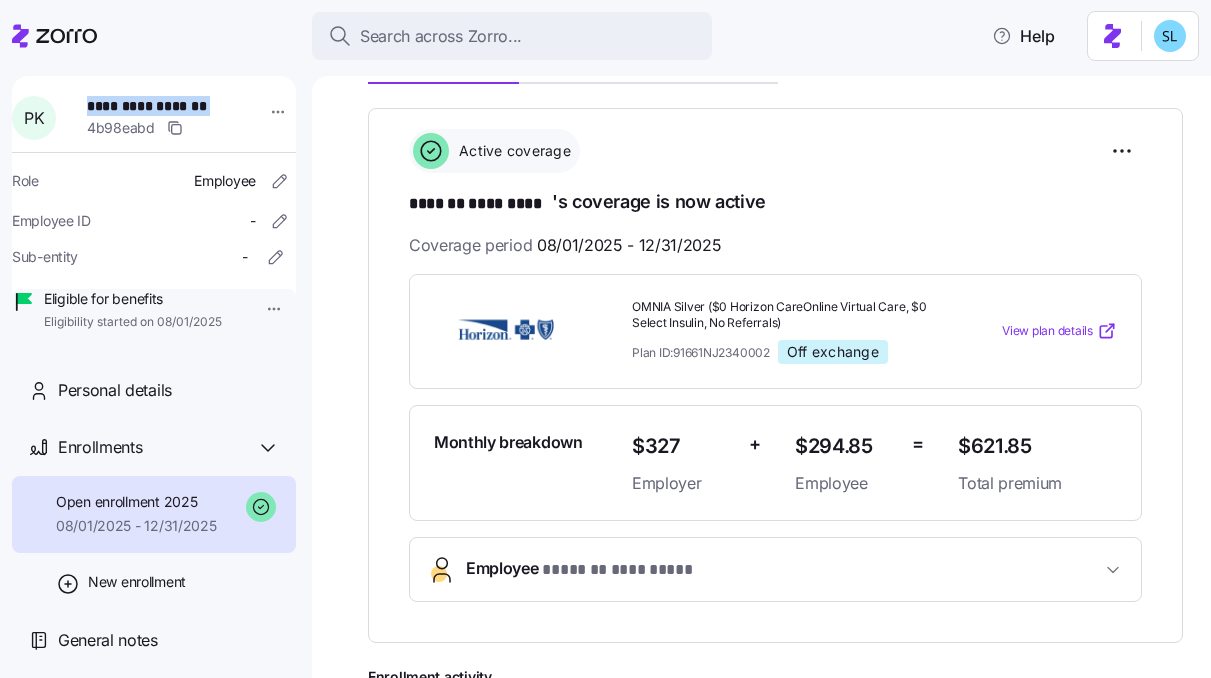 click on "**********" at bounding box center [153, 106] 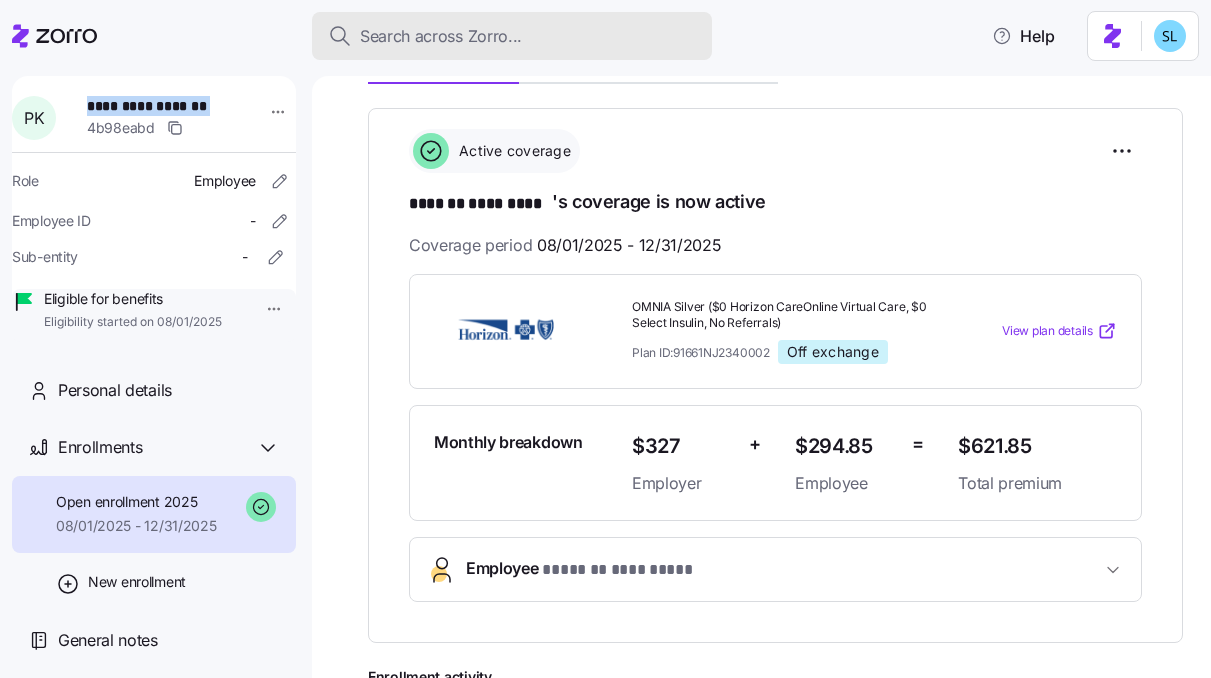 click on "Search across Zorro..." at bounding box center (512, 36) 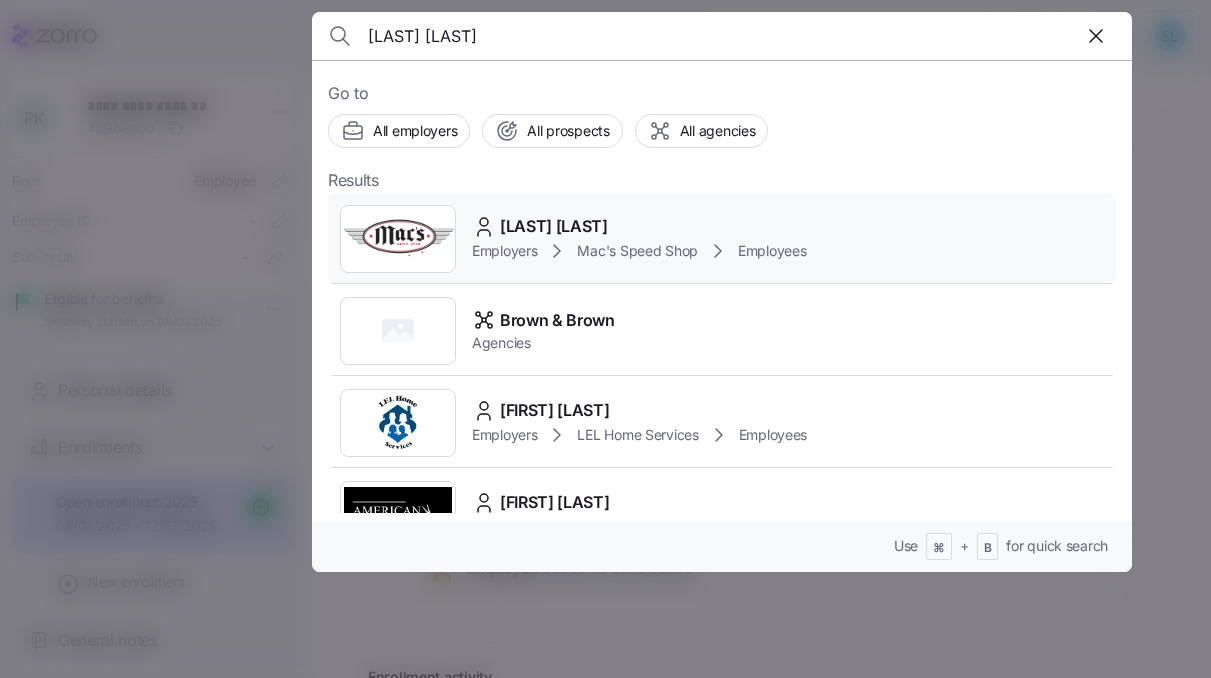 type on "[LAST] [LAST]" 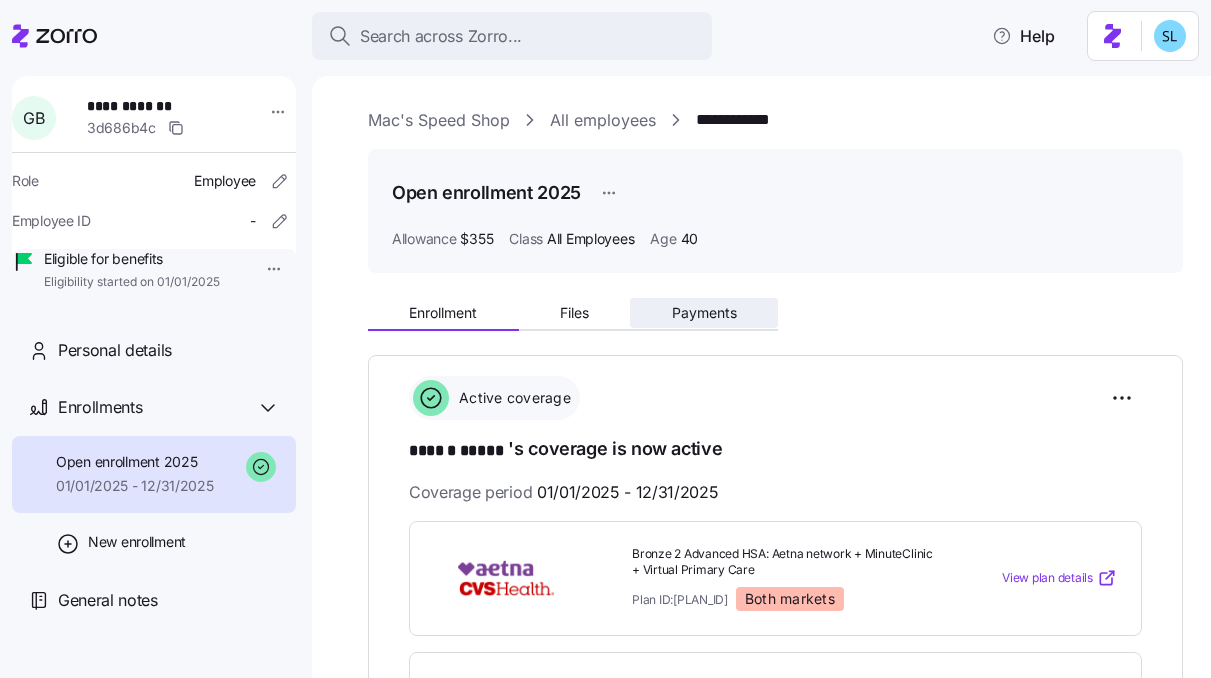 click on "Payments" at bounding box center [704, 313] 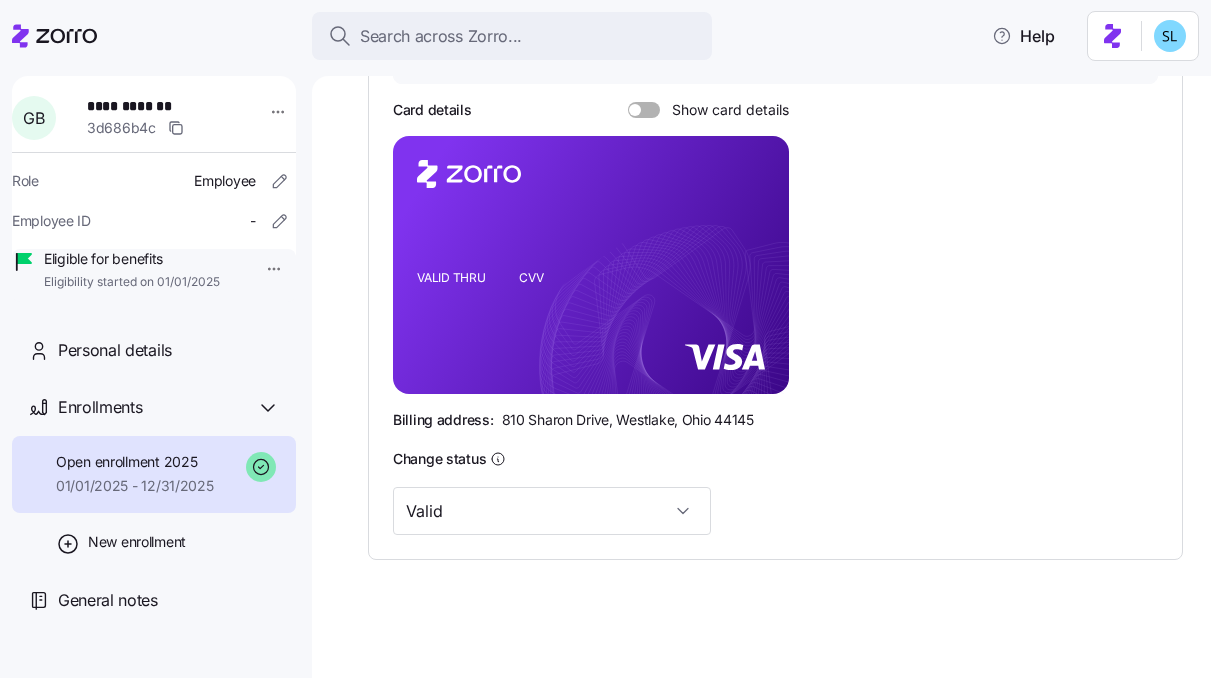 scroll, scrollTop: 410, scrollLeft: 0, axis: vertical 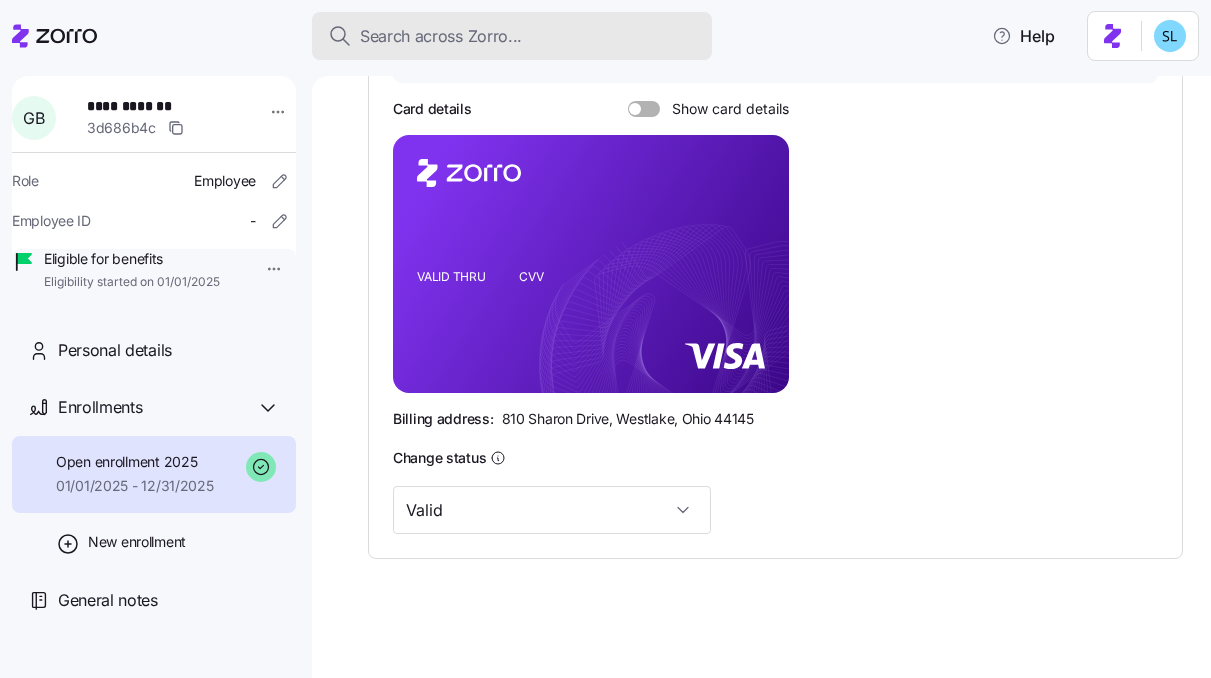click on "Search across Zorro..." at bounding box center (512, 36) 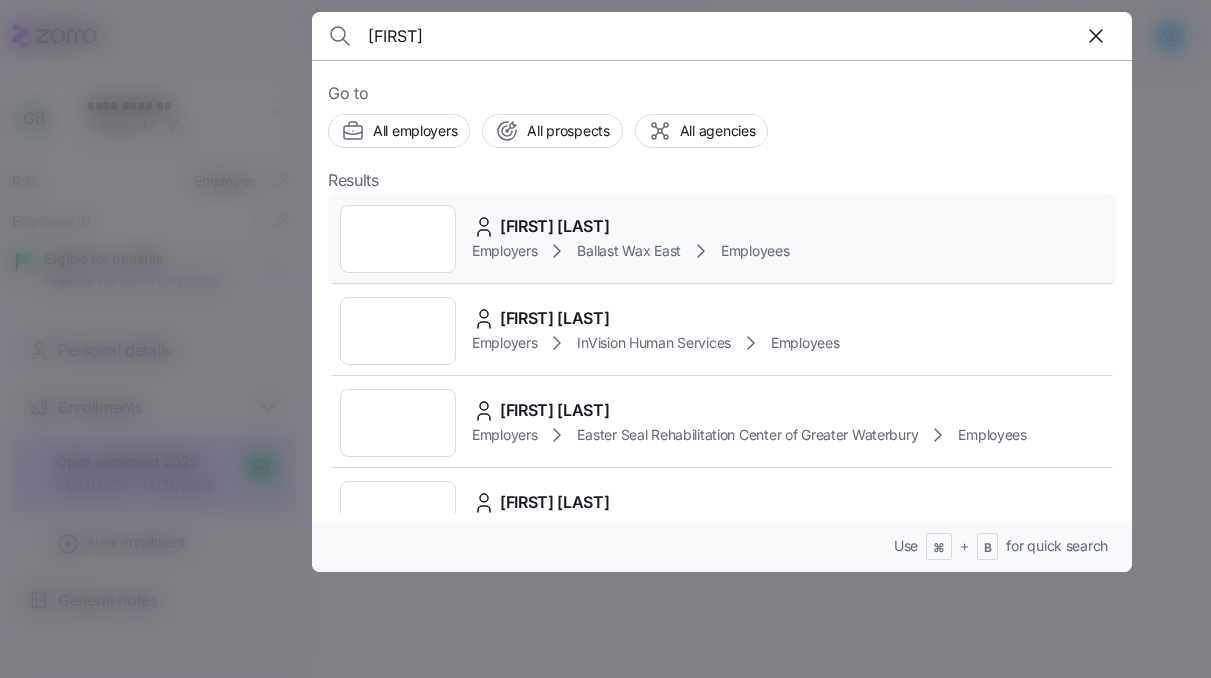 type on "[FIRST]" 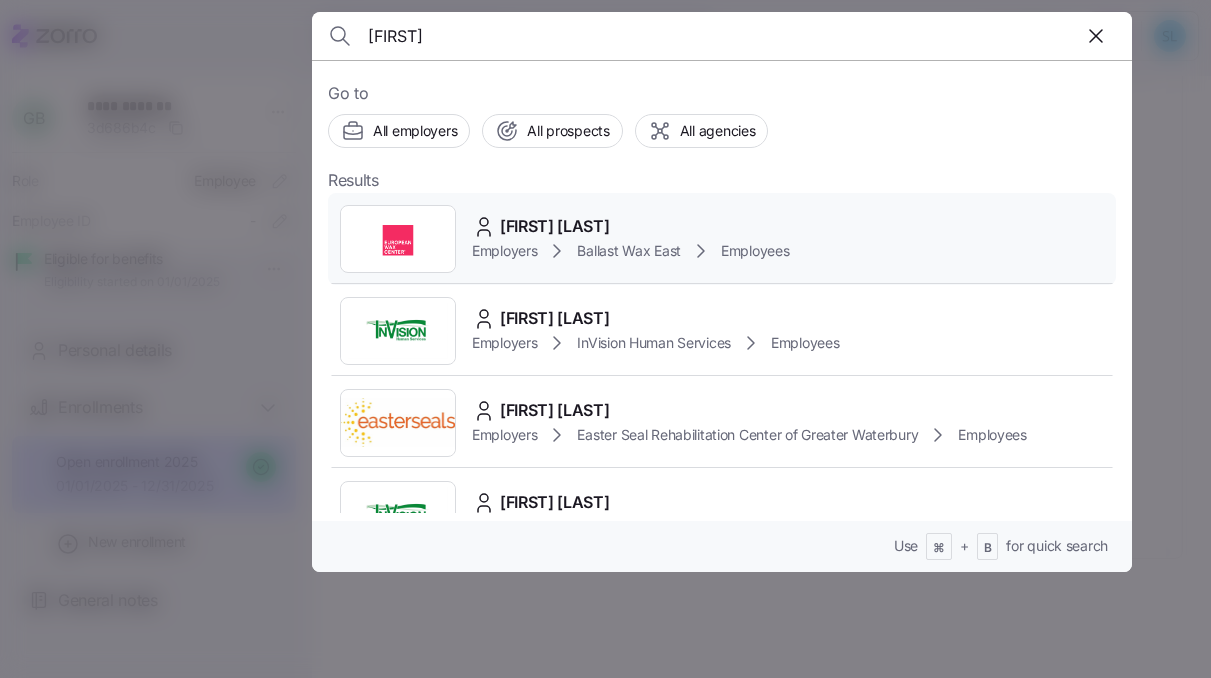 click on "[FIRST] [LAST]" at bounding box center (555, 226) 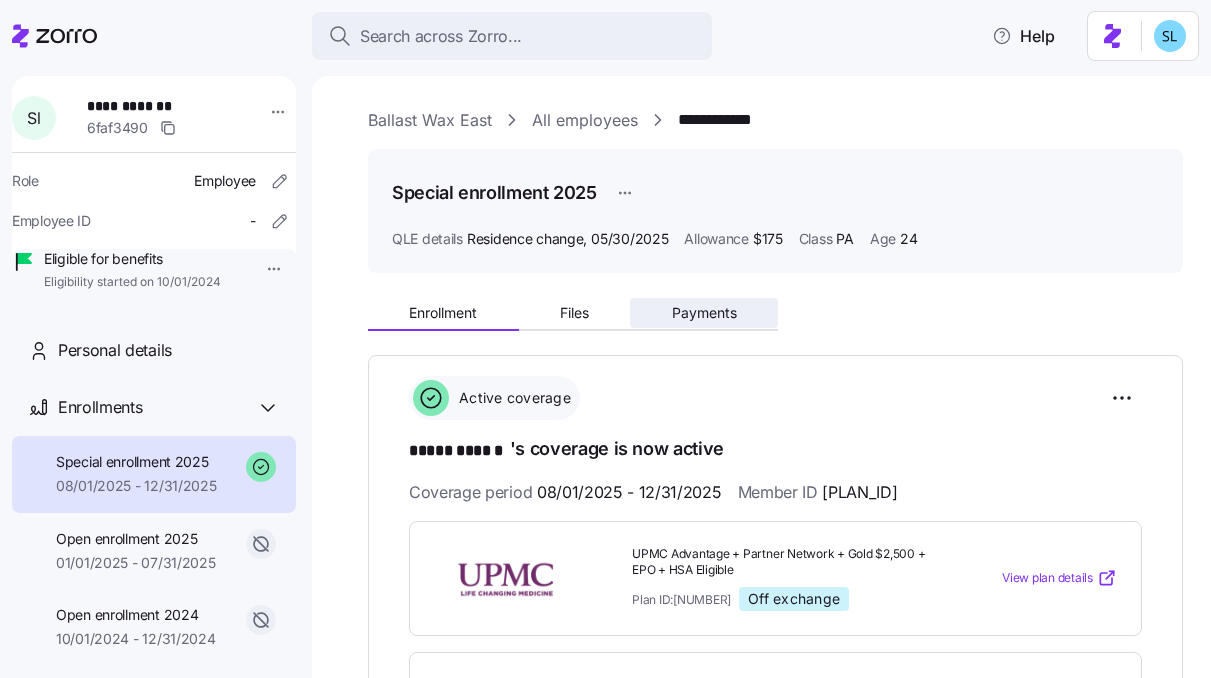 click on "Payments" at bounding box center [704, 313] 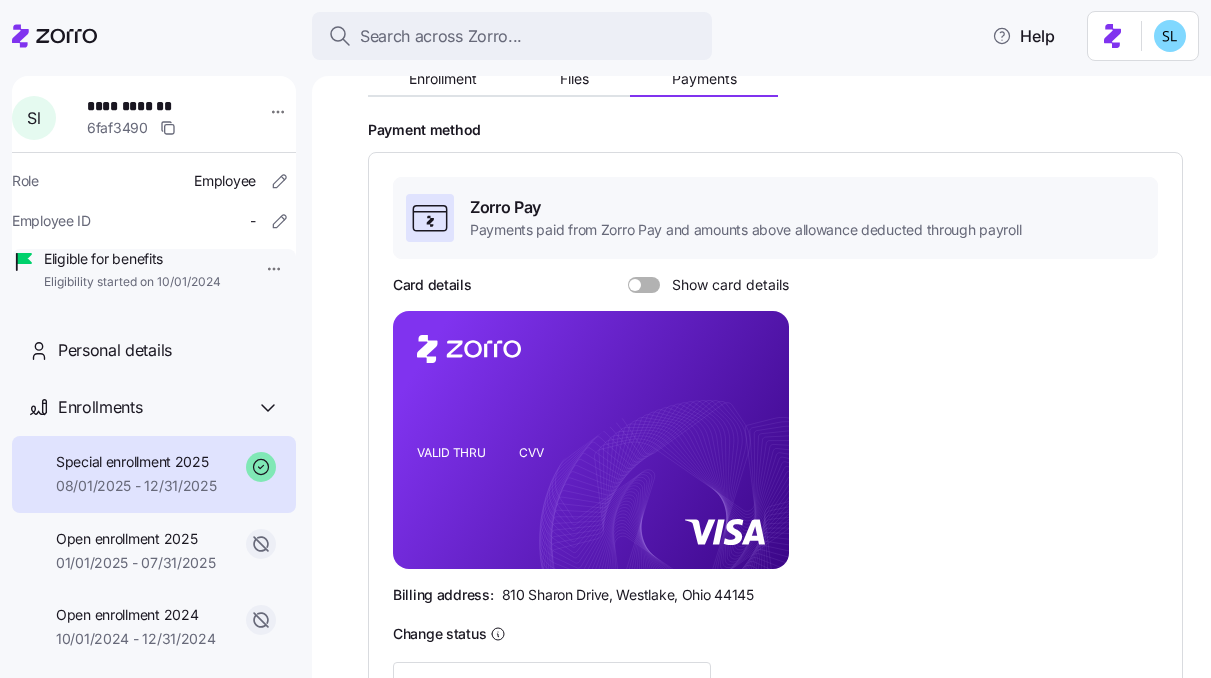 scroll, scrollTop: 152, scrollLeft: 0, axis: vertical 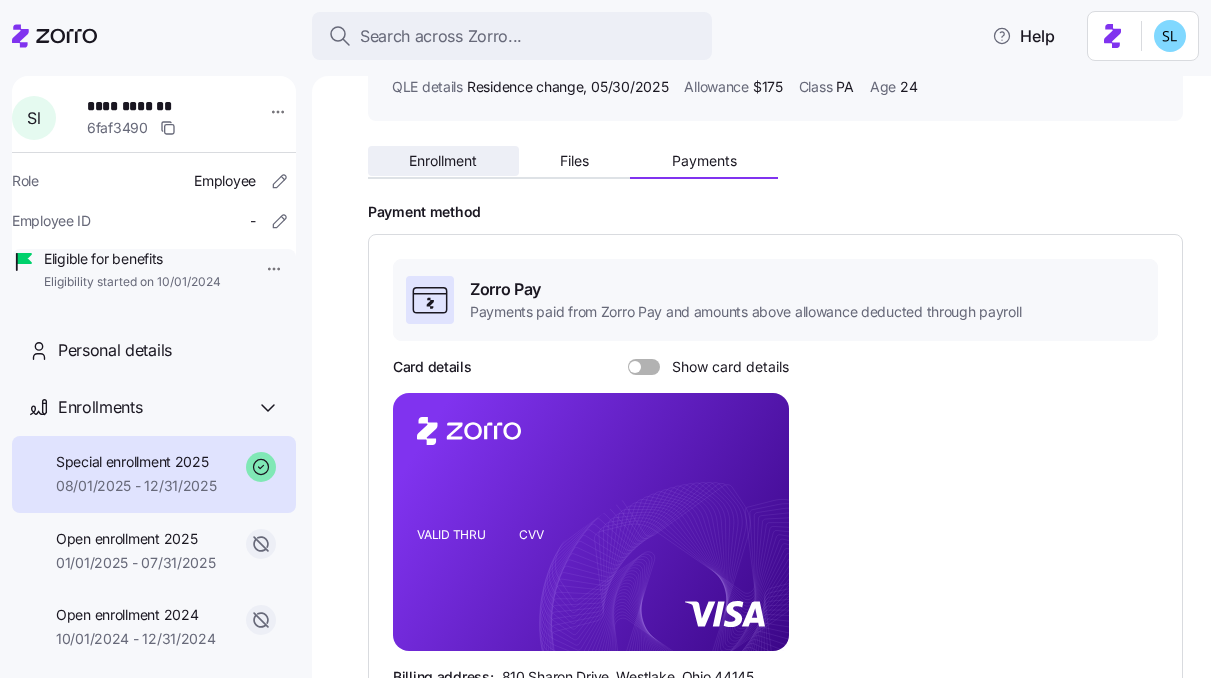 click on "Enrollment" at bounding box center (443, 161) 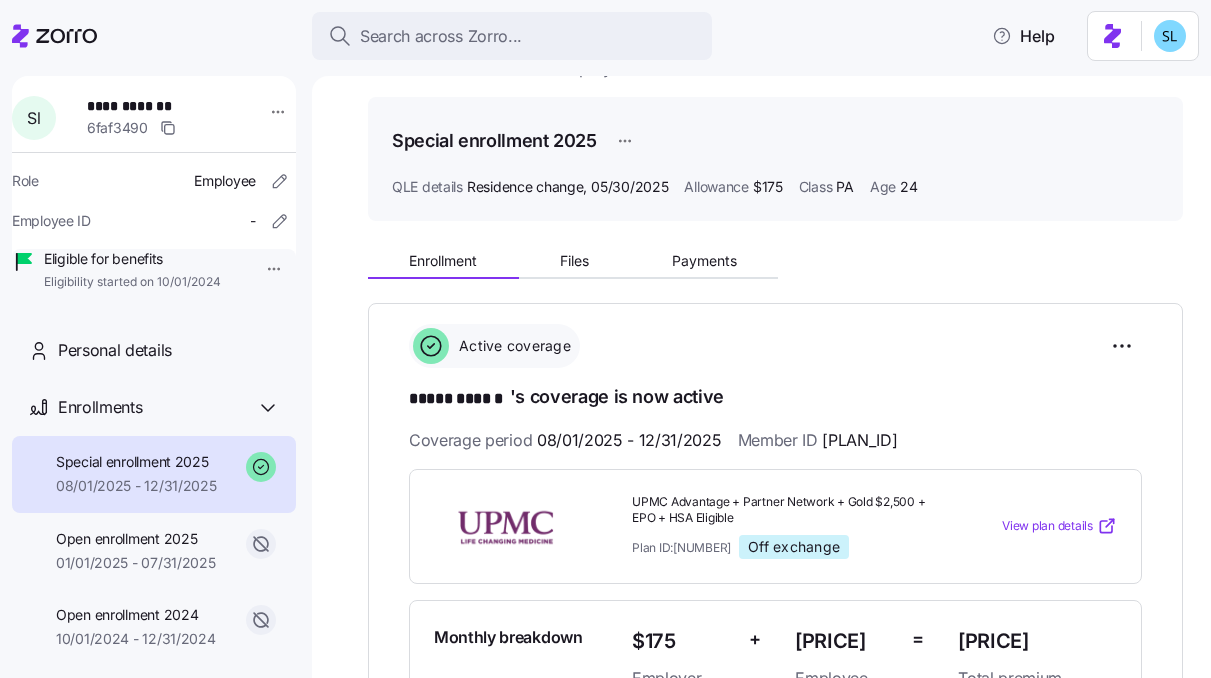 scroll, scrollTop: 288, scrollLeft: 0, axis: vertical 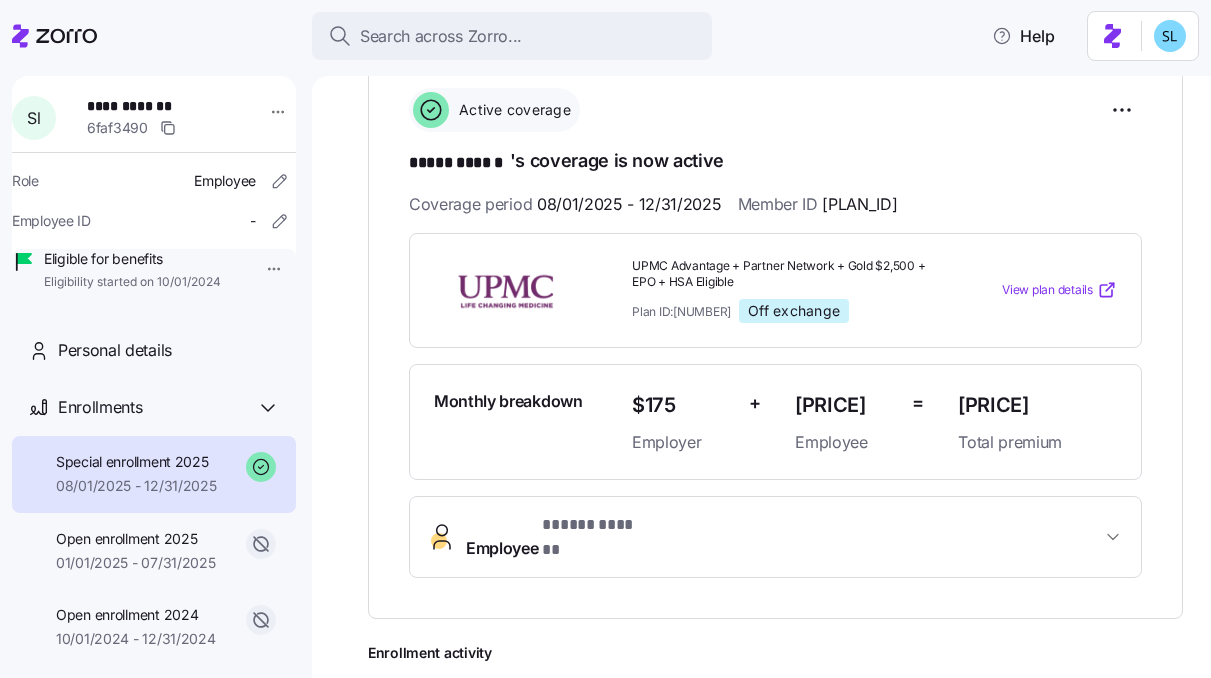 click on "**********" at bounding box center [153, 106] 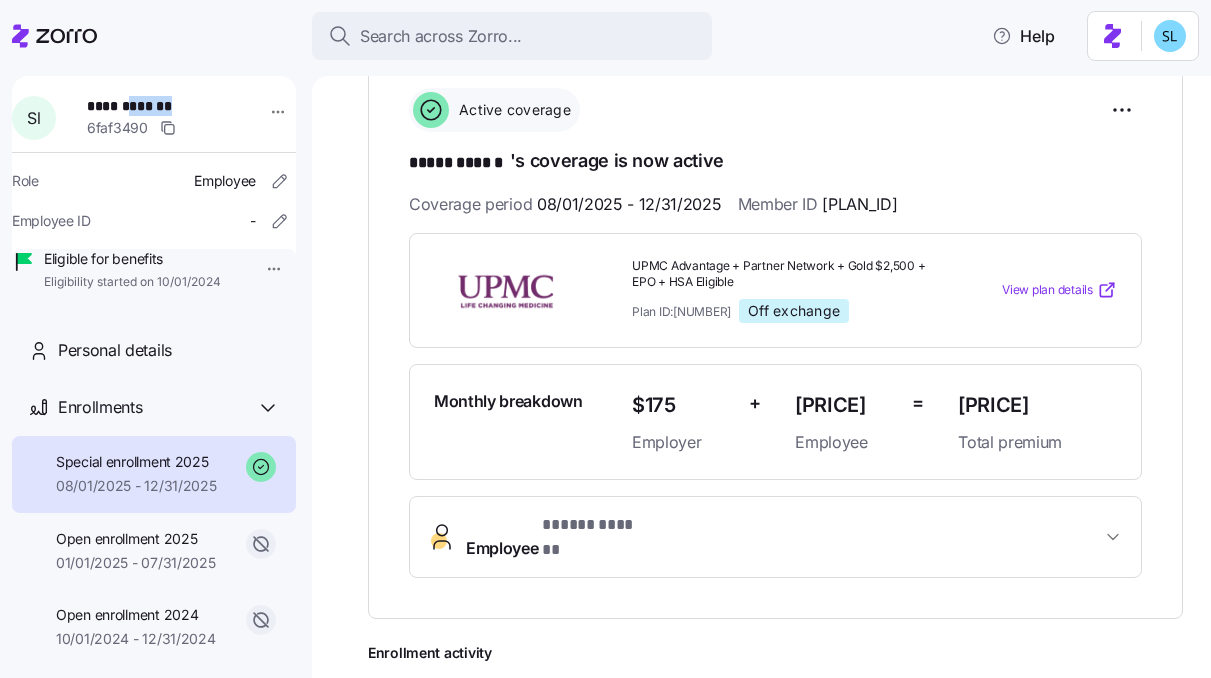 click on "**********" at bounding box center [153, 106] 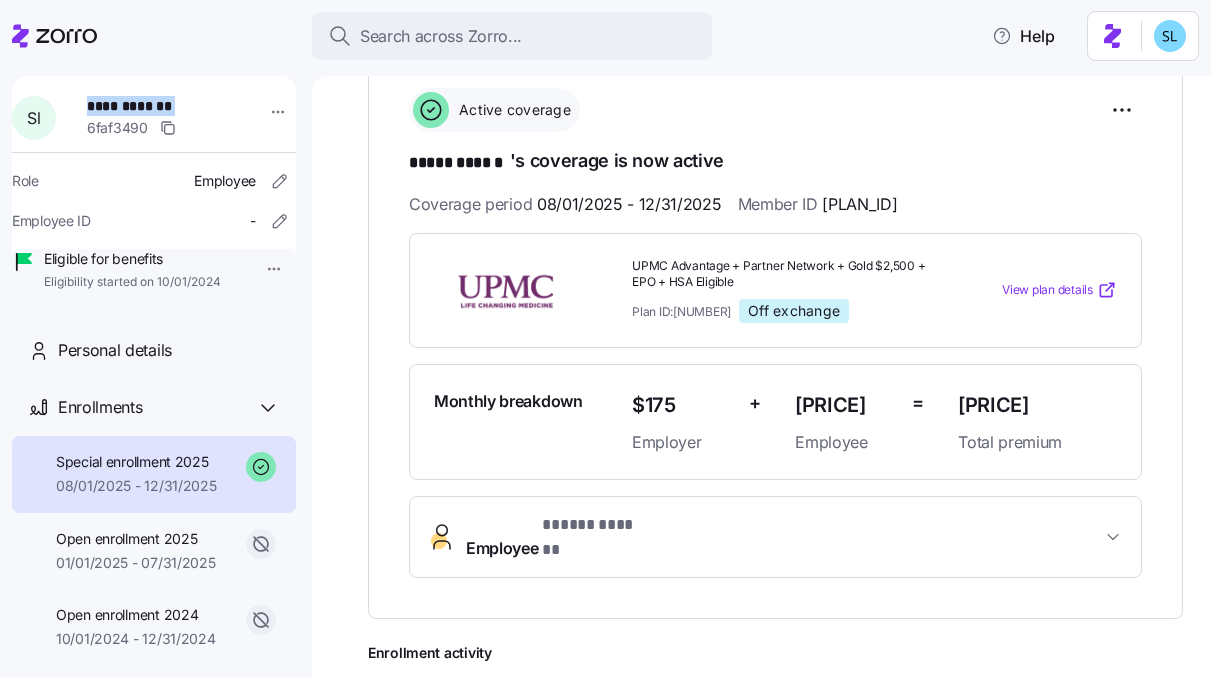 click on "**********" at bounding box center [153, 106] 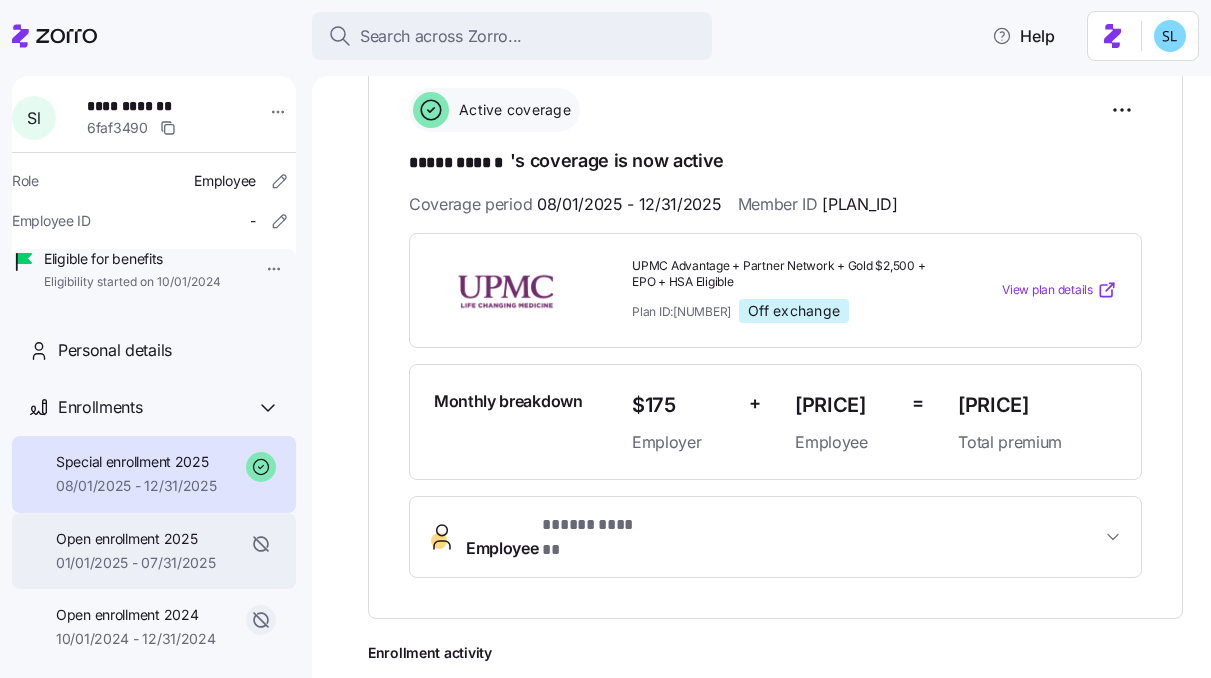 click on "Open enrollment 2025" at bounding box center (136, 539) 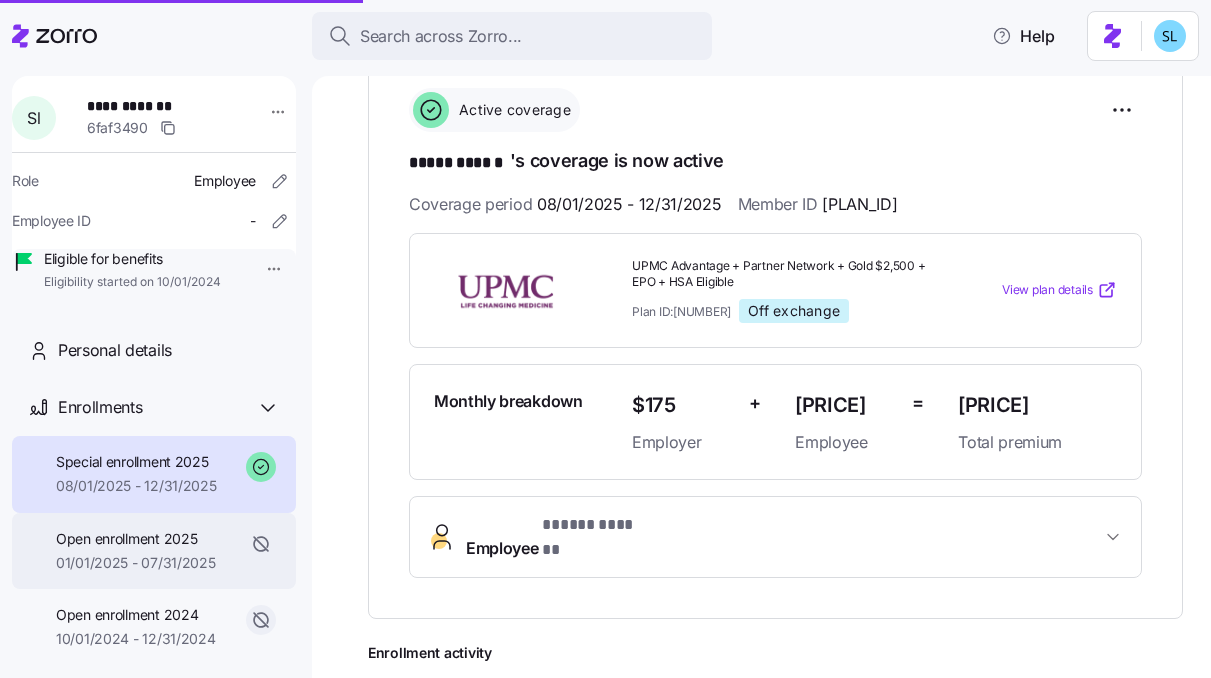 scroll, scrollTop: 0, scrollLeft: 0, axis: both 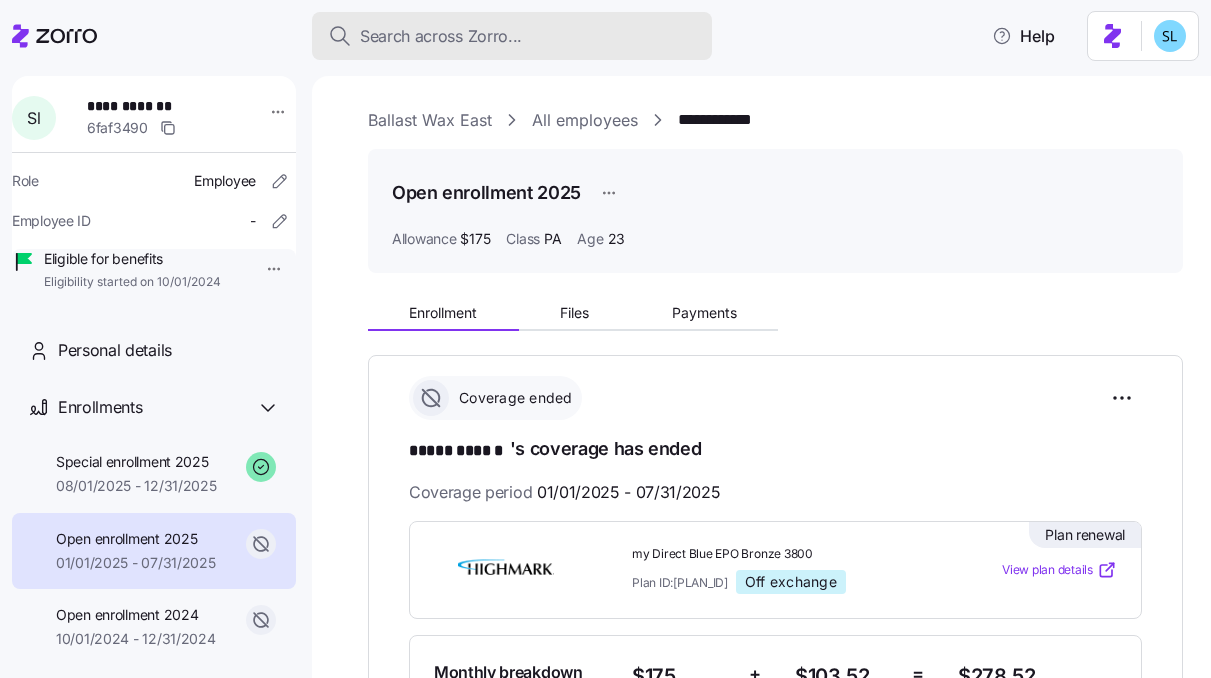 click on "Search across Zorro..." at bounding box center [512, 36] 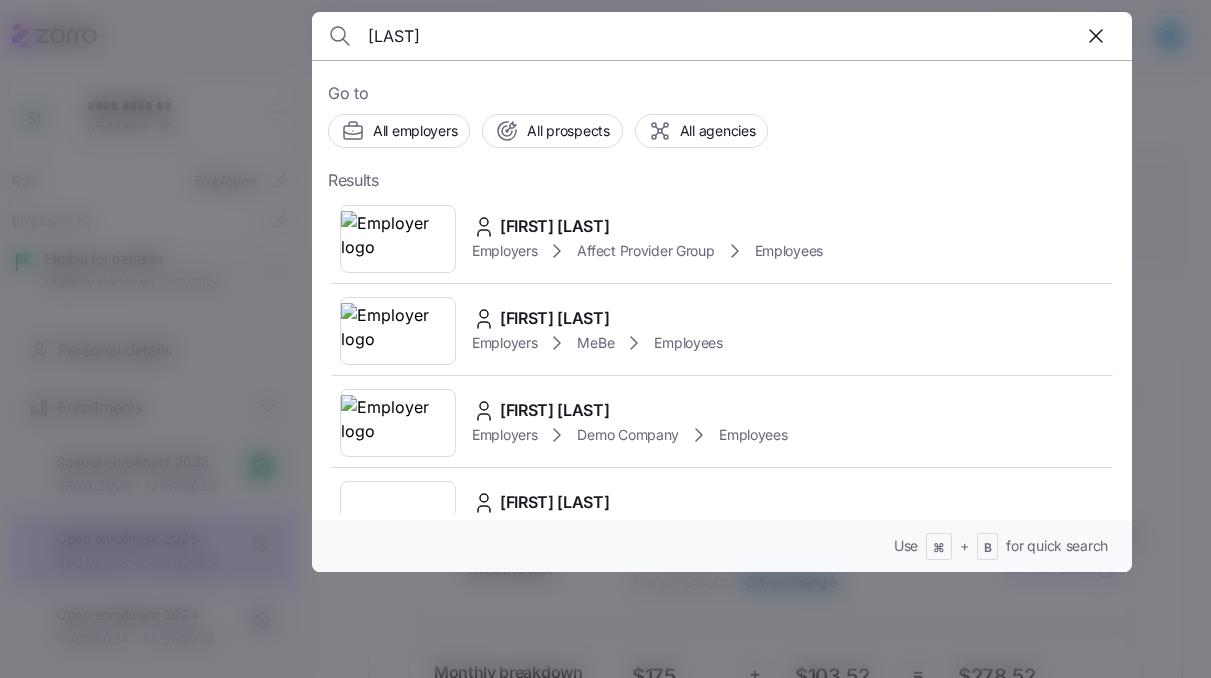 type on "[LAST]" 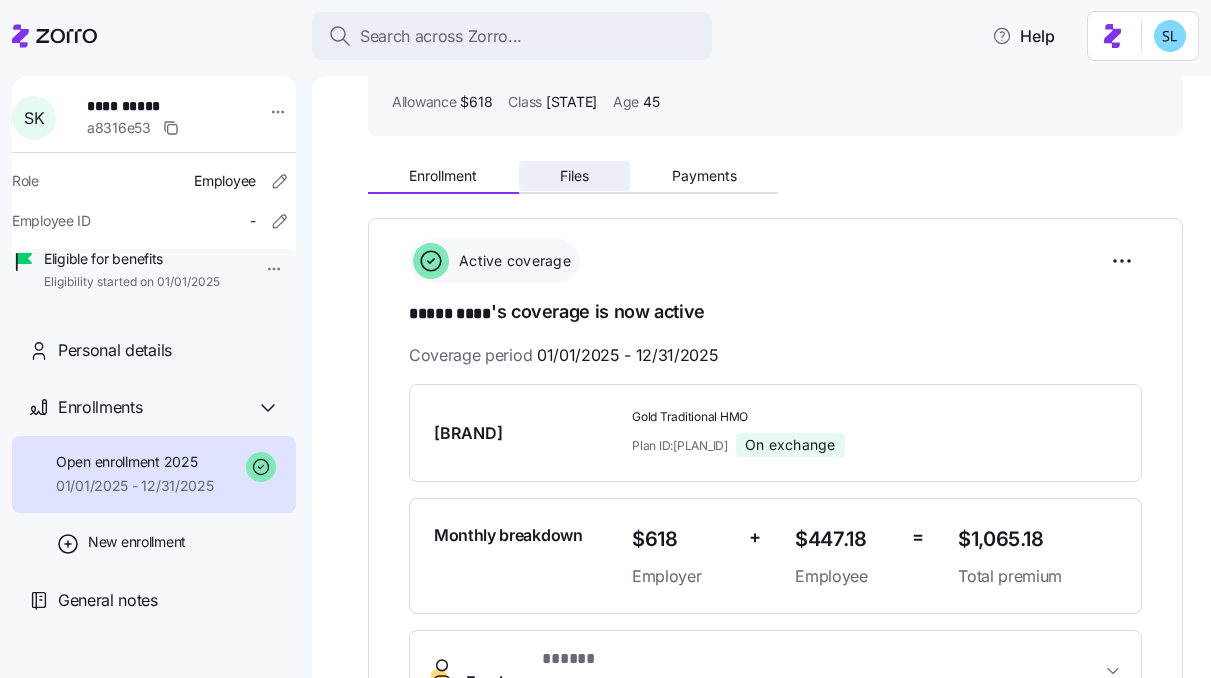 scroll, scrollTop: 0, scrollLeft: 0, axis: both 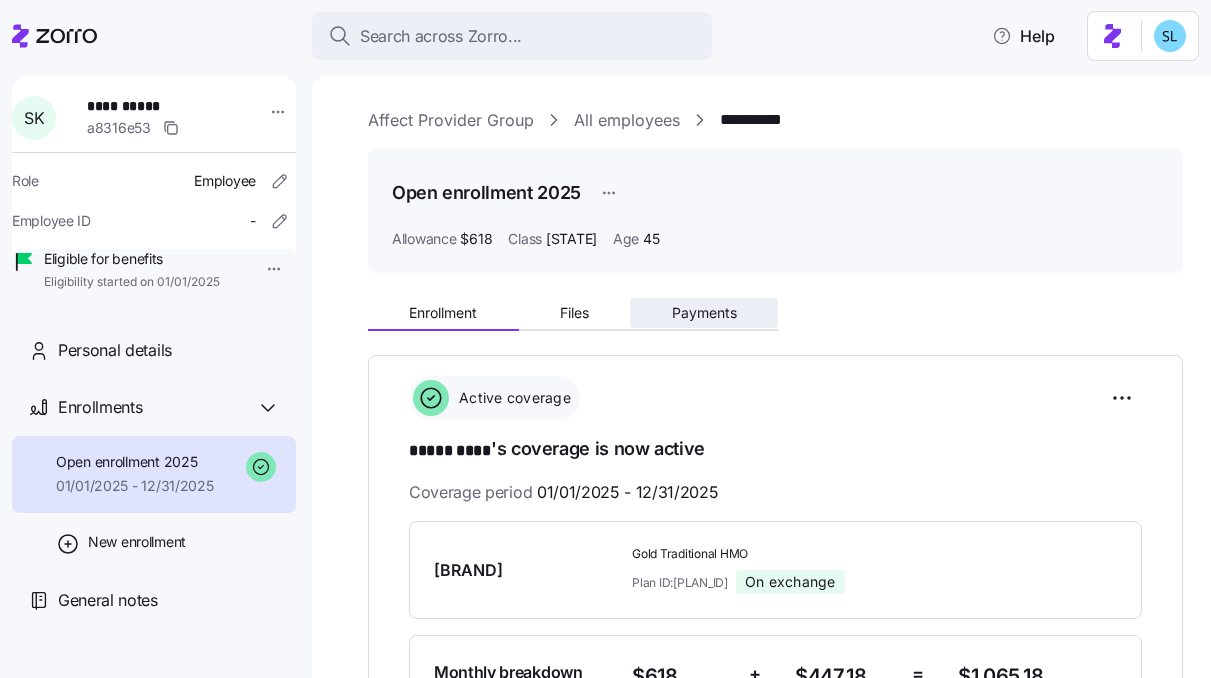 click on "Payments" at bounding box center [704, 313] 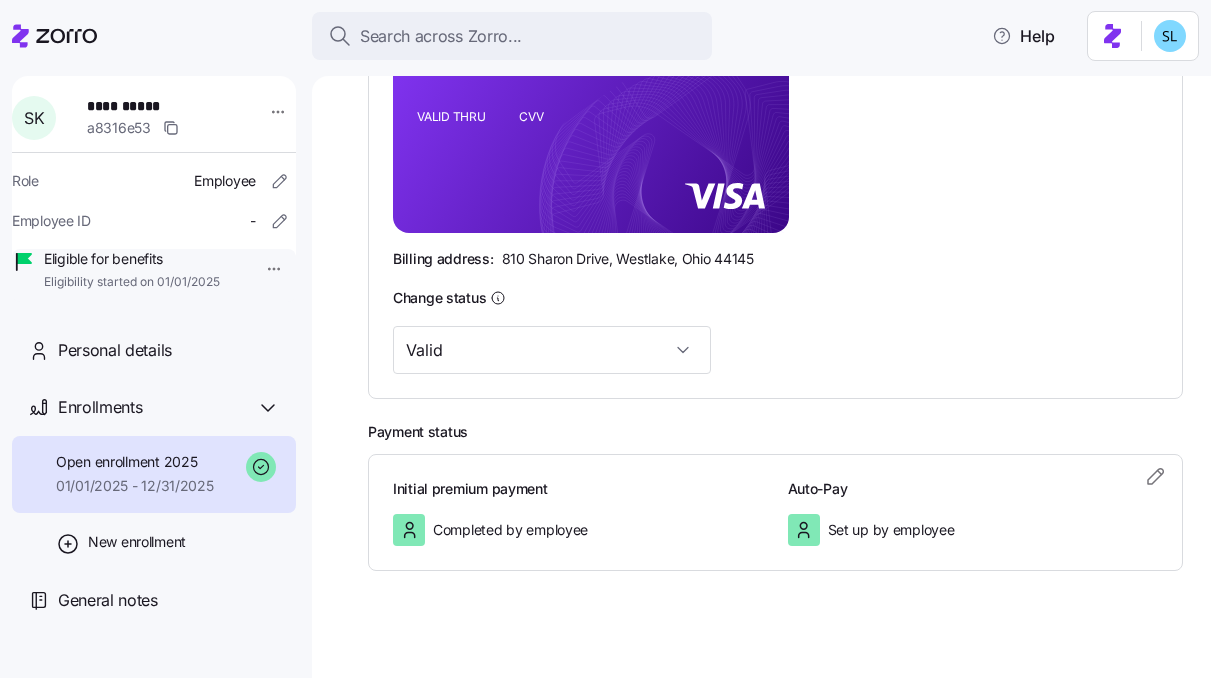 scroll, scrollTop: 0, scrollLeft: 0, axis: both 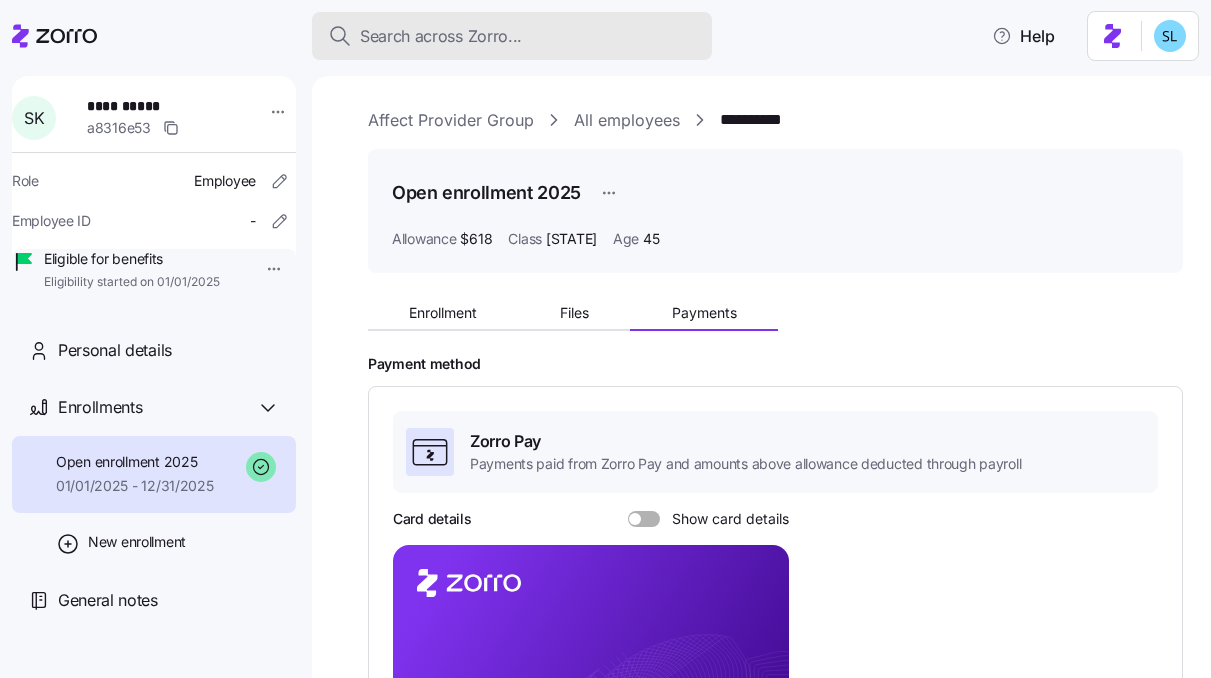 click on "Search across Zorro..." at bounding box center (441, 36) 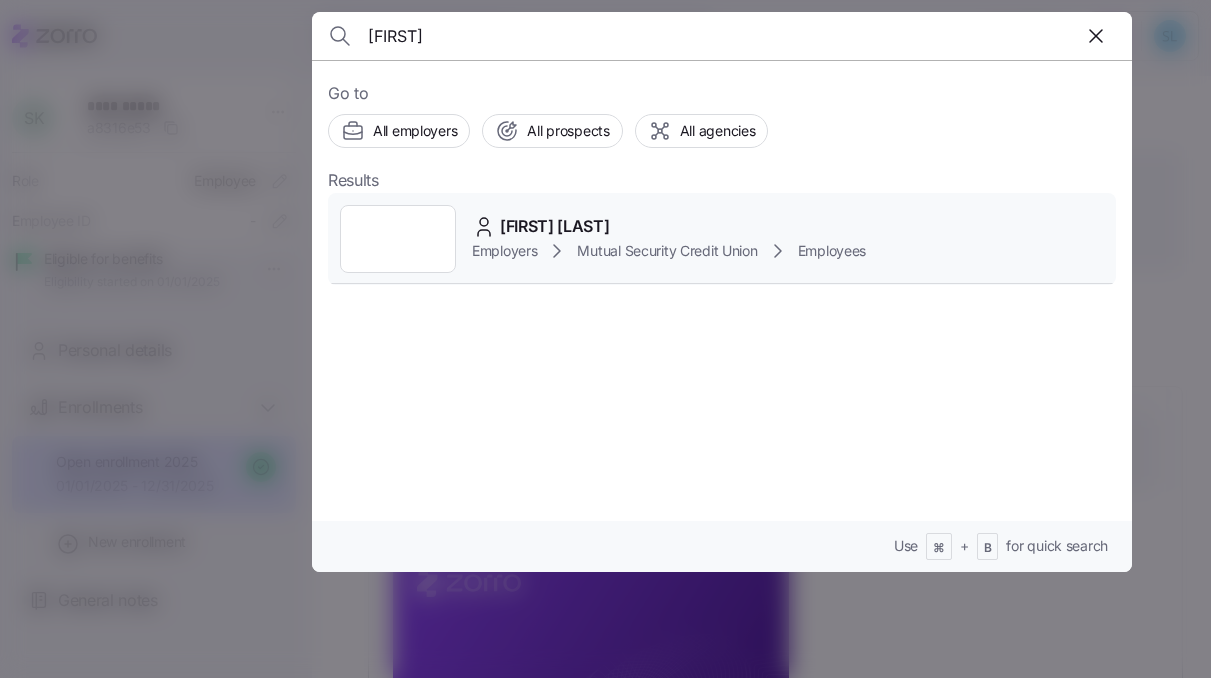 type on "[FIRST]" 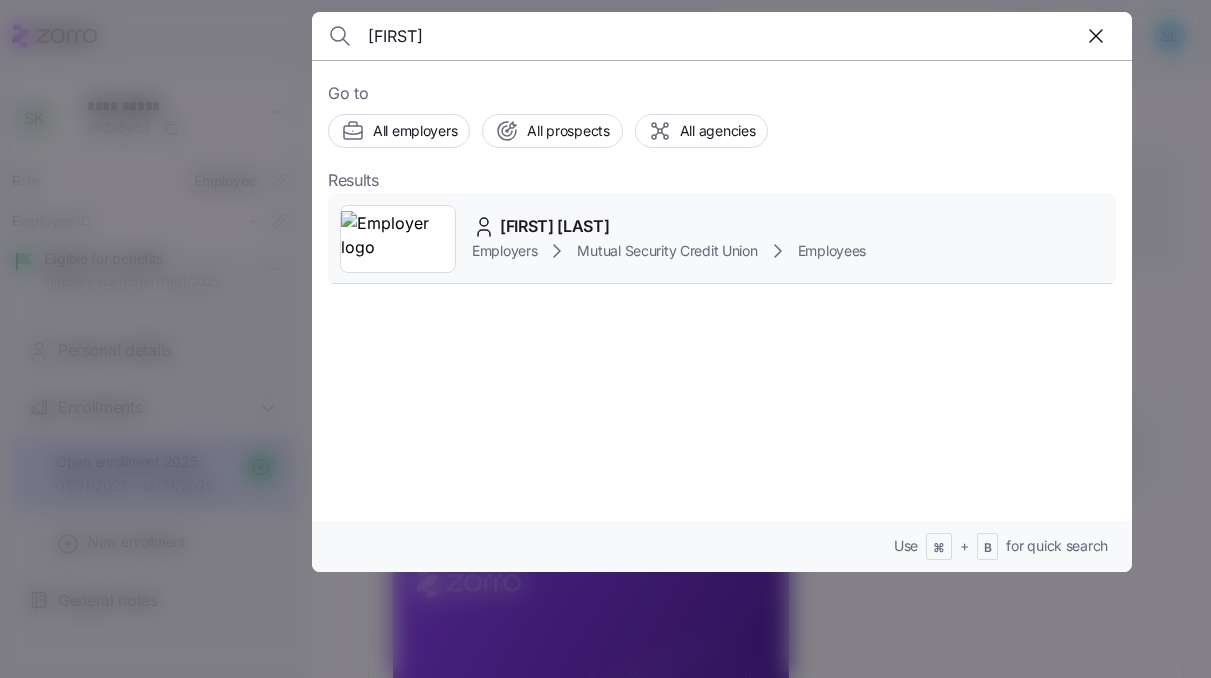 click on "[FIRST] [LAST]" at bounding box center (555, 226) 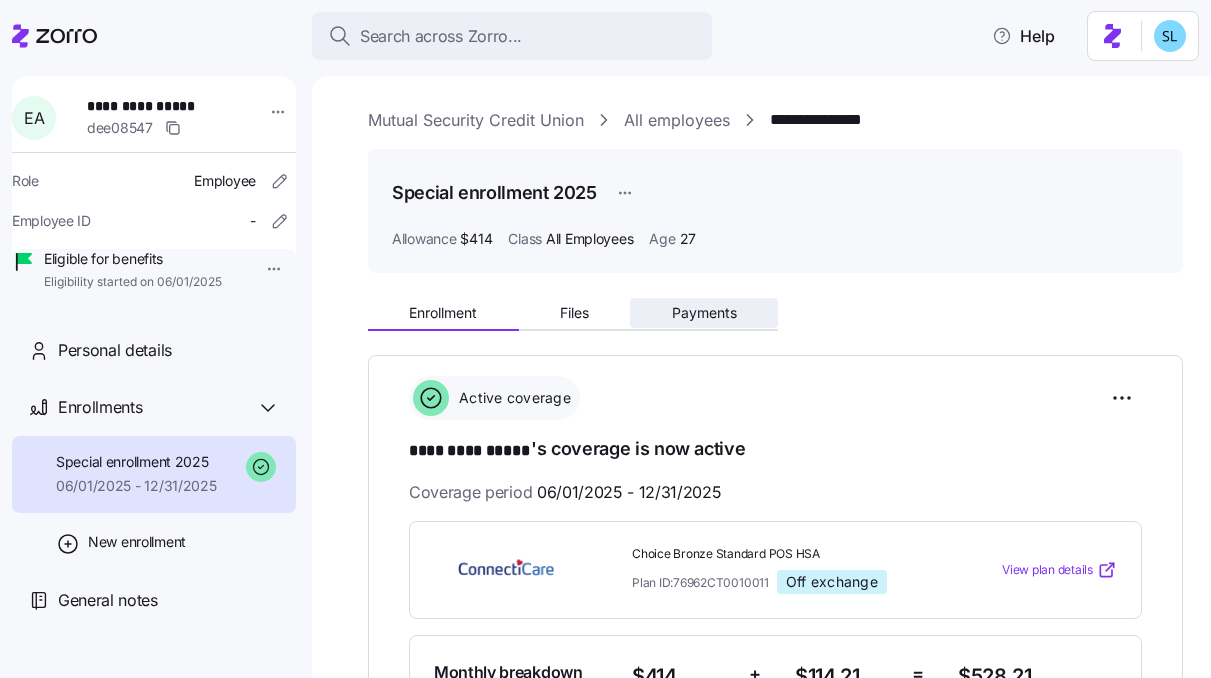 click on "Payments" at bounding box center (704, 313) 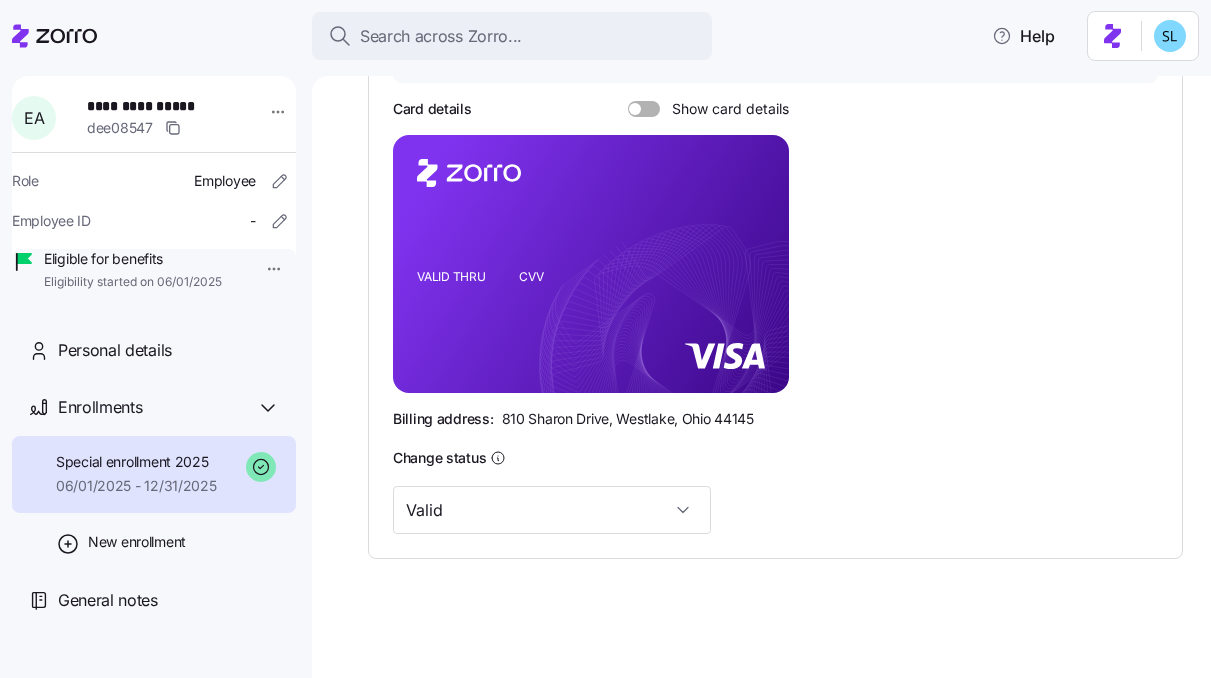 scroll, scrollTop: 0, scrollLeft: 0, axis: both 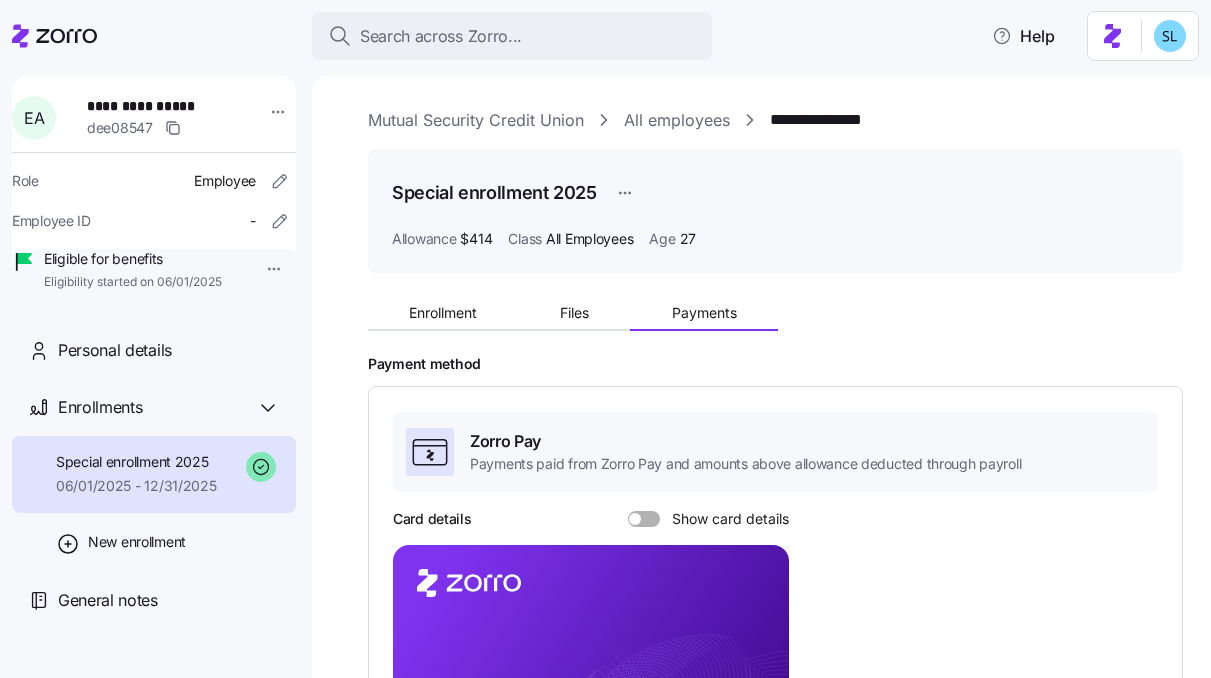 click on "**********" at bounding box center (157, 106) 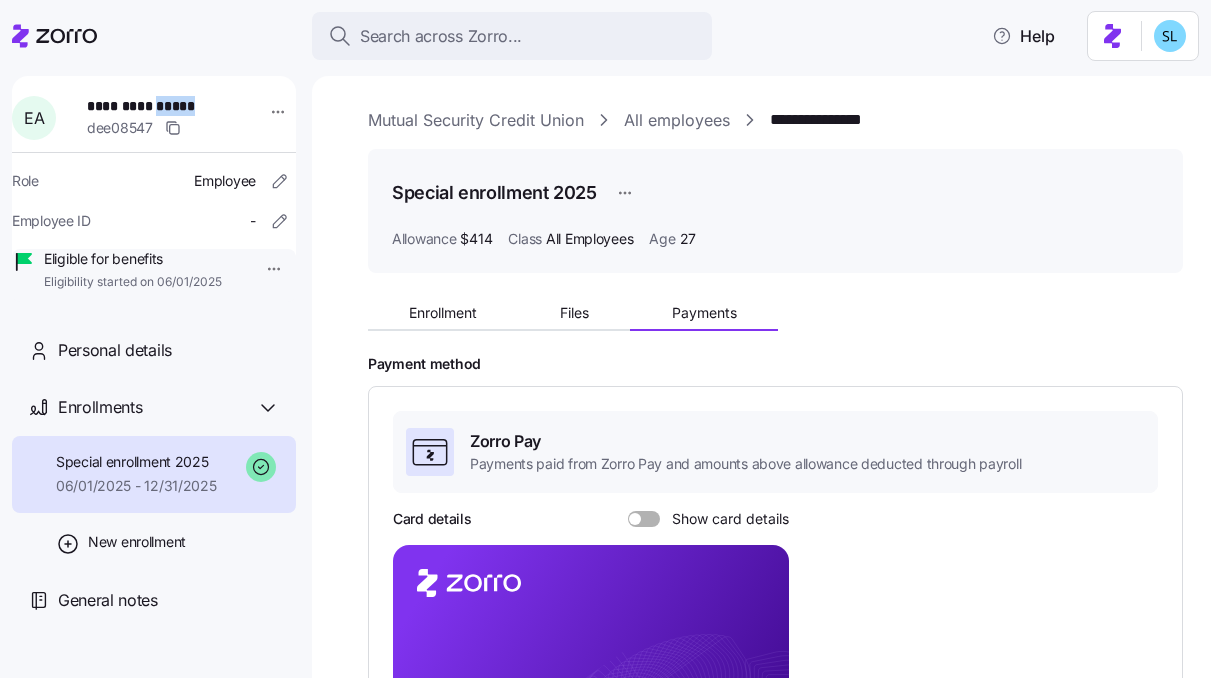 click on "**********" at bounding box center (157, 106) 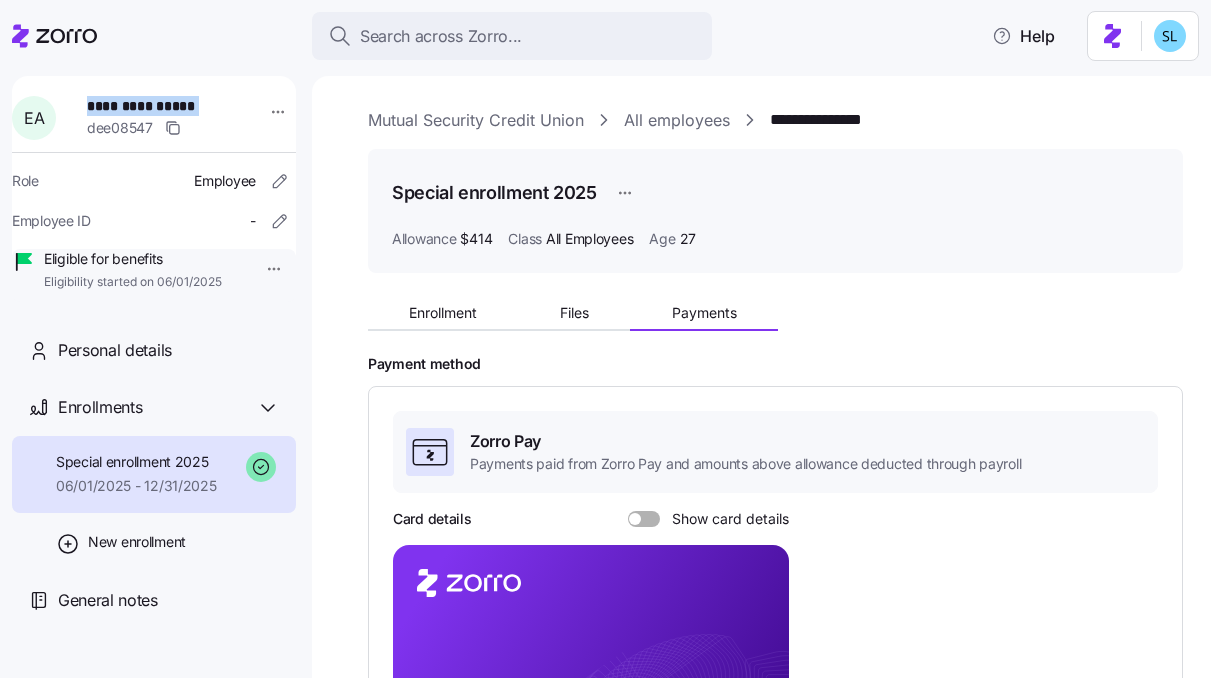 click on "**********" at bounding box center [157, 106] 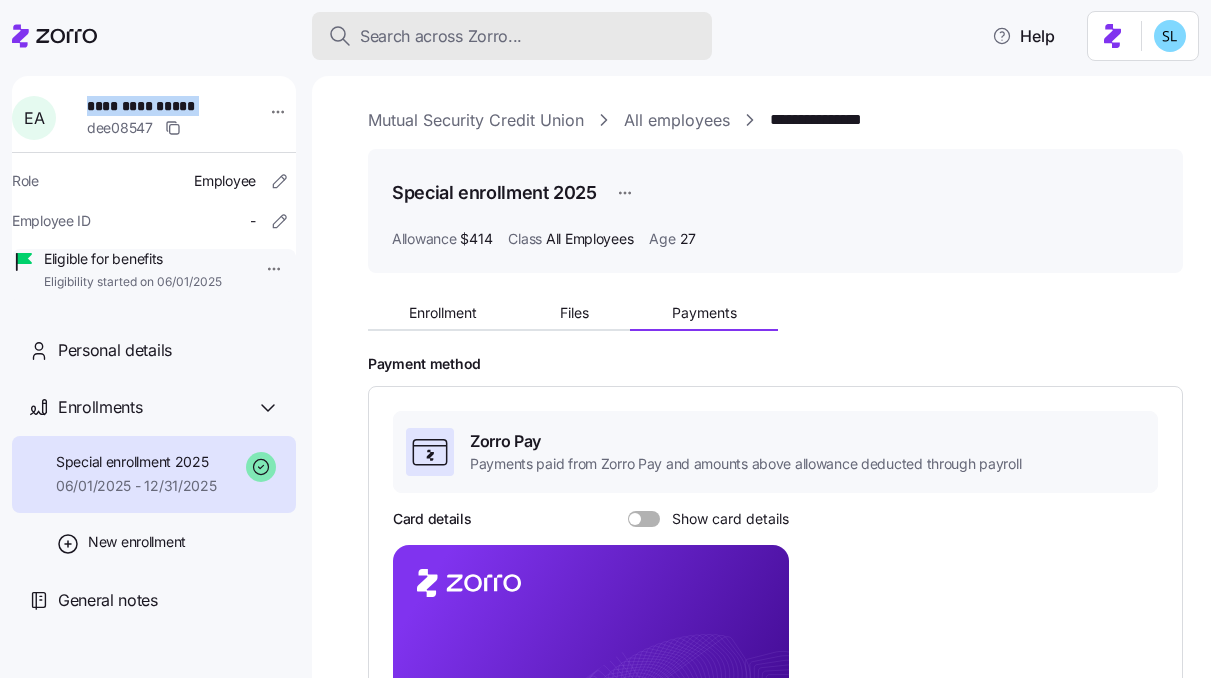 click on "Search across Zorro..." at bounding box center (512, 36) 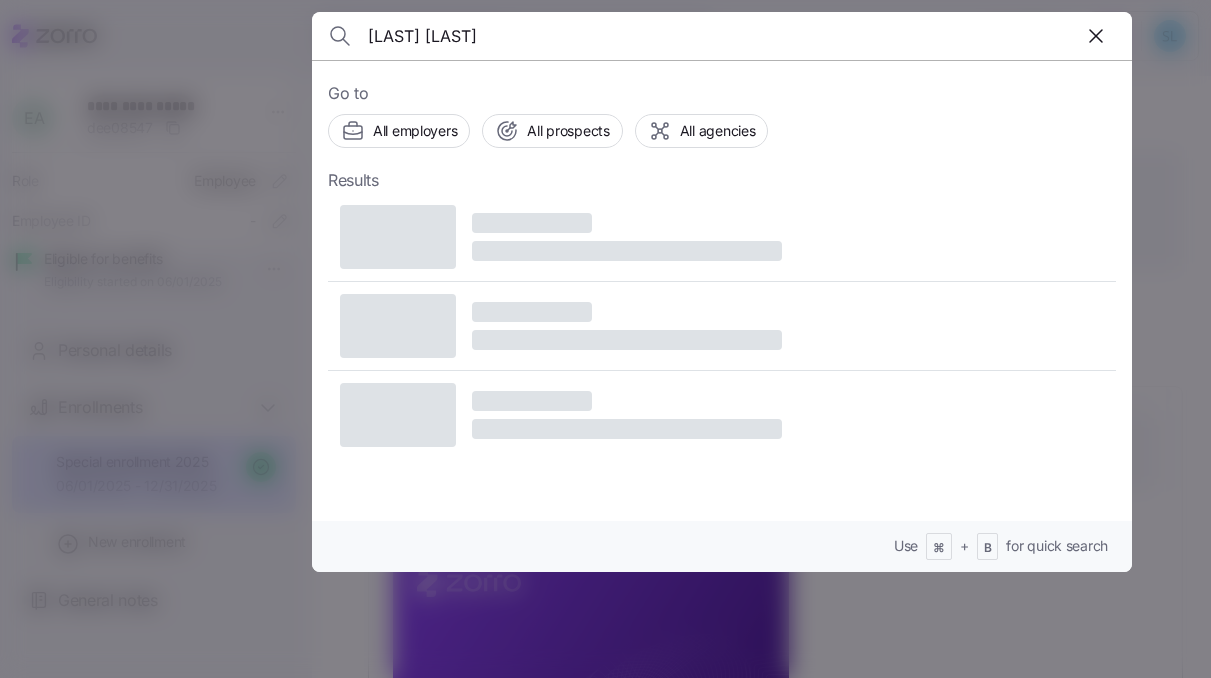 type on "[LAST] [LAST]" 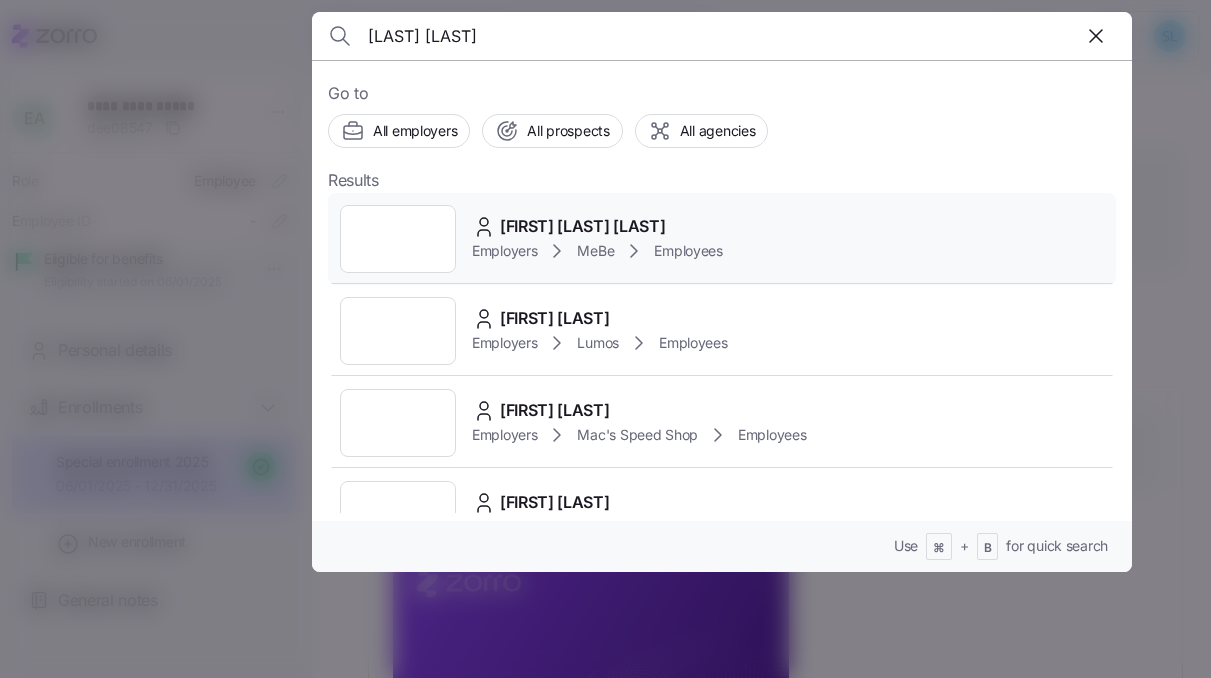 click on "[FIRST] [LAST] [LAST]" at bounding box center (582, 226) 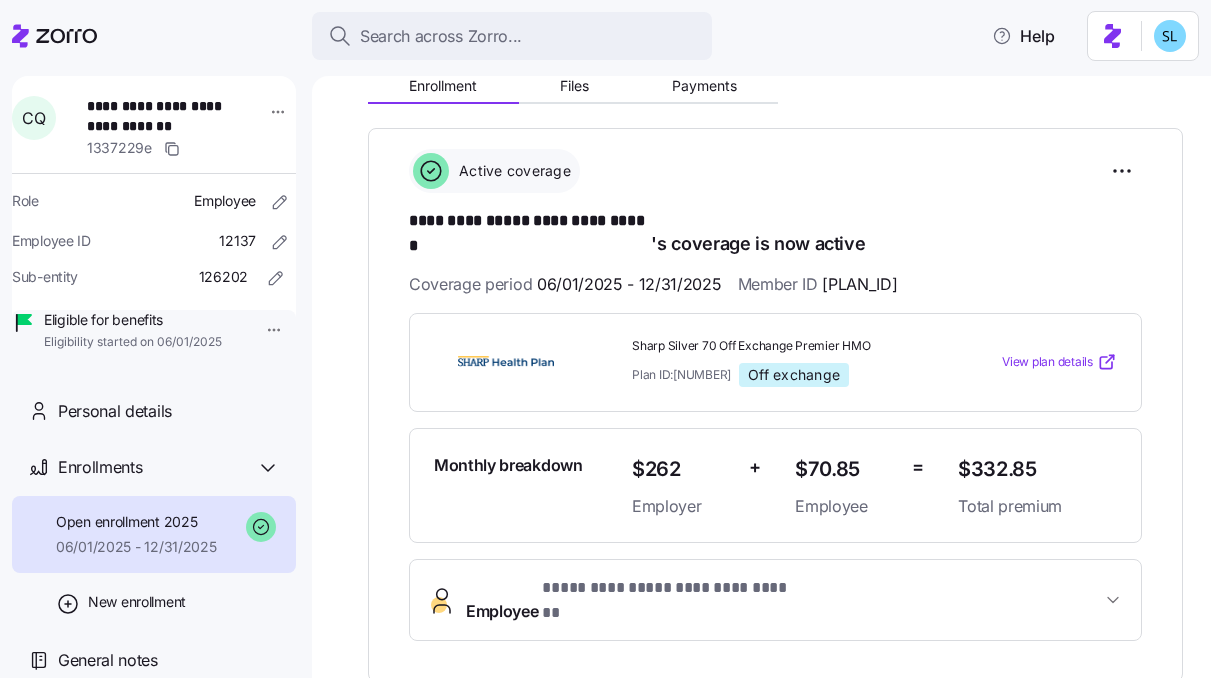 scroll, scrollTop: 243, scrollLeft: 0, axis: vertical 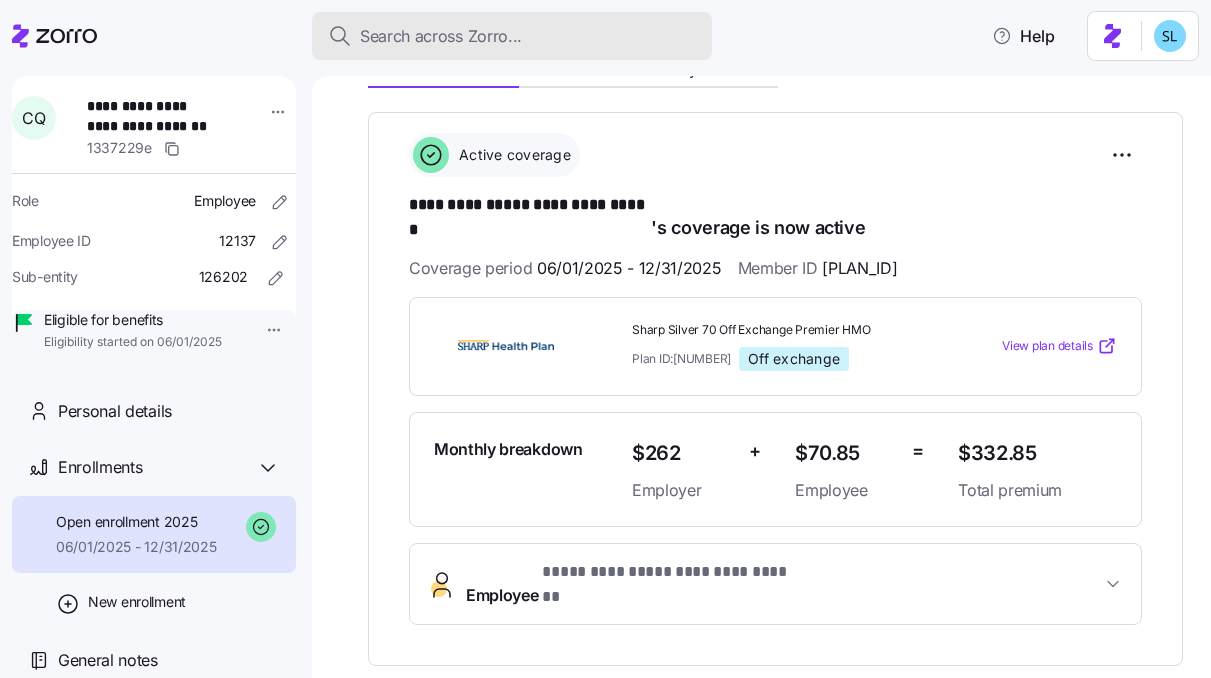 click on "Search across Zorro..." at bounding box center (441, 36) 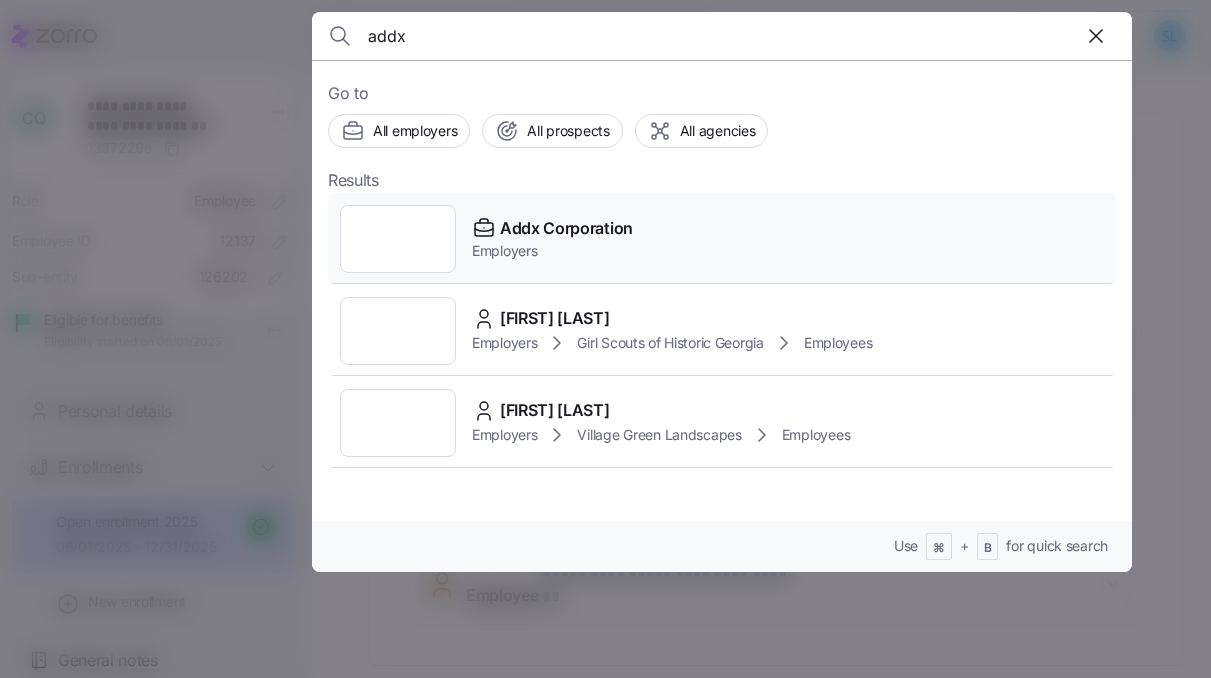 type on "addx" 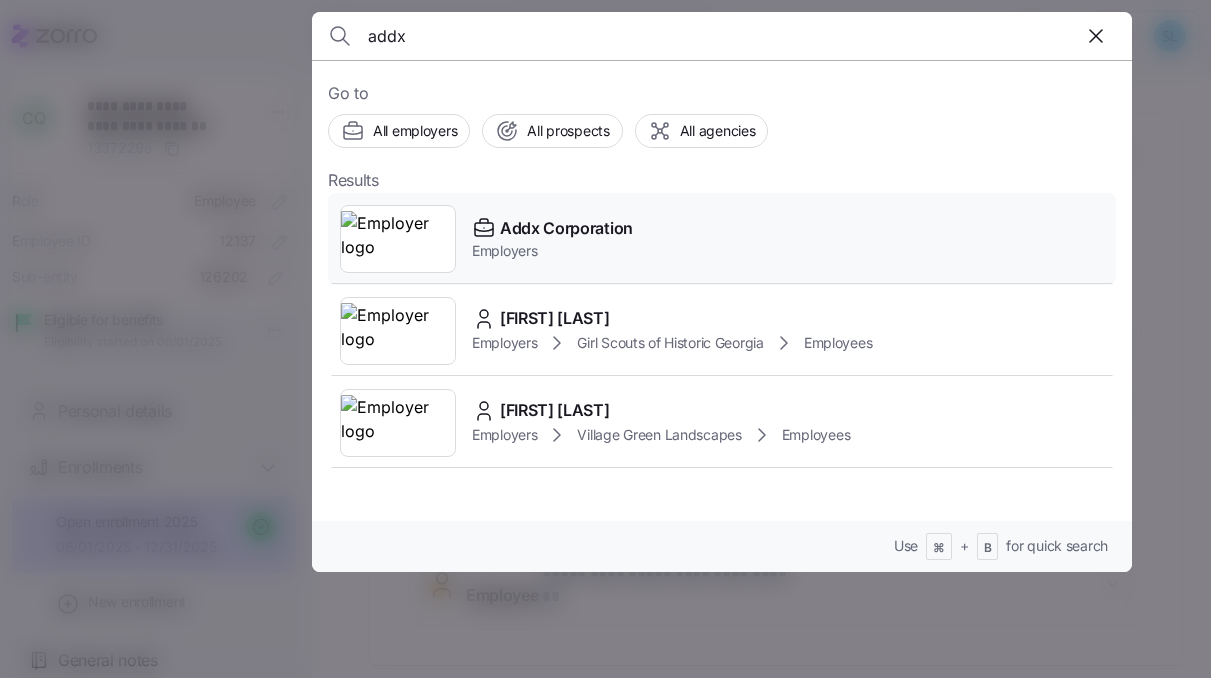 click on "Addx Corporation" at bounding box center (566, 228) 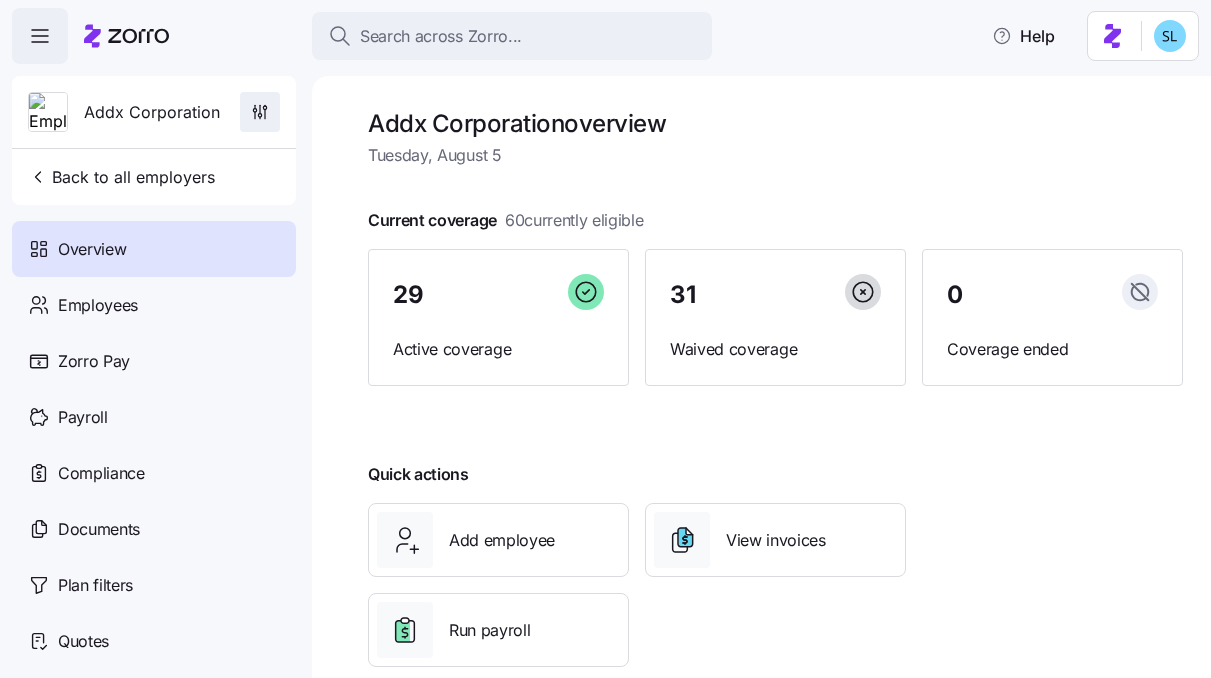 click 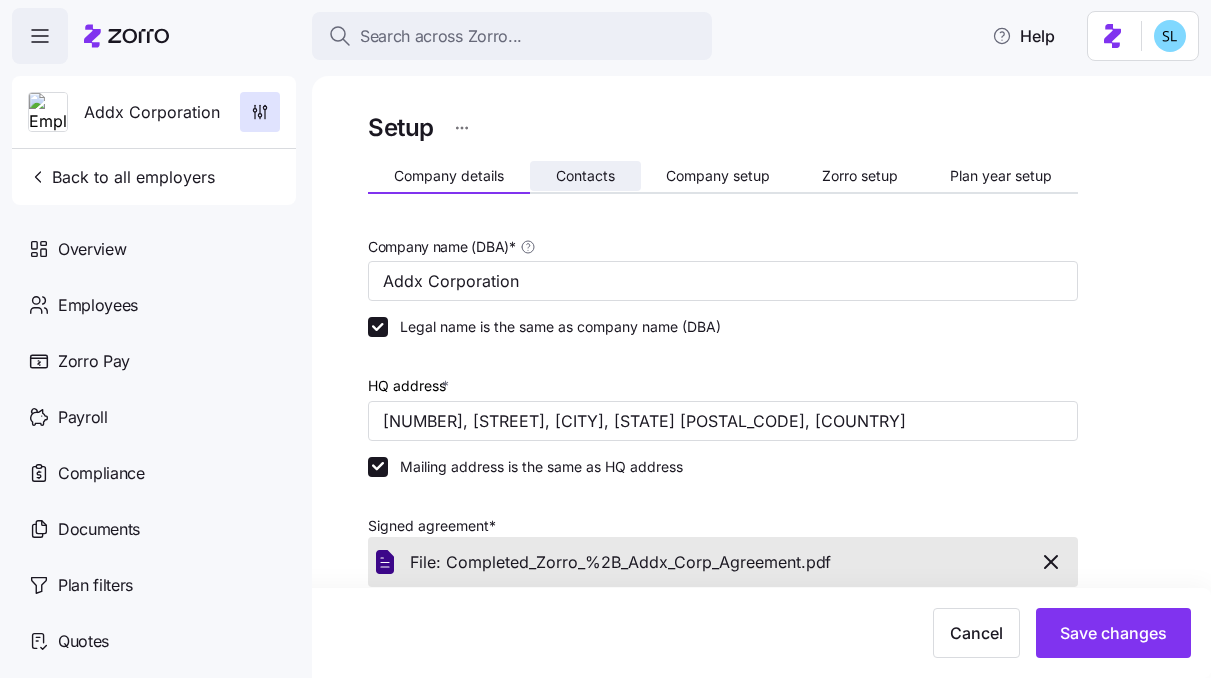 click on "Contacts" at bounding box center (585, 176) 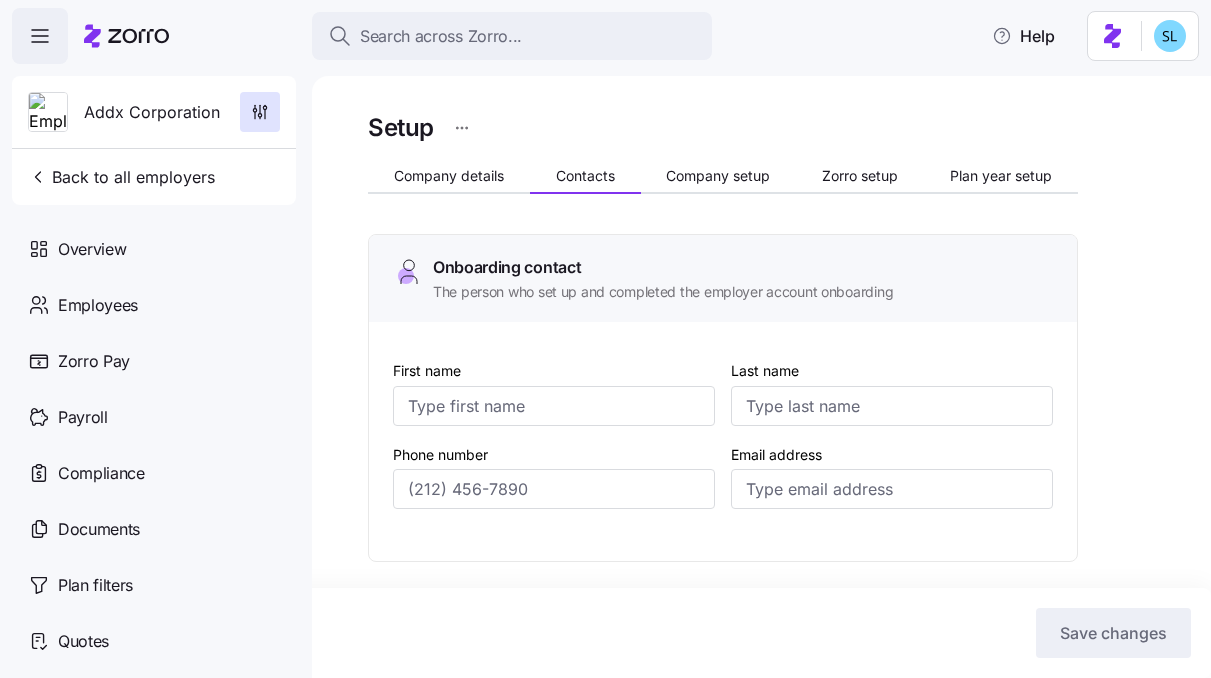 type on "[FIRST]" 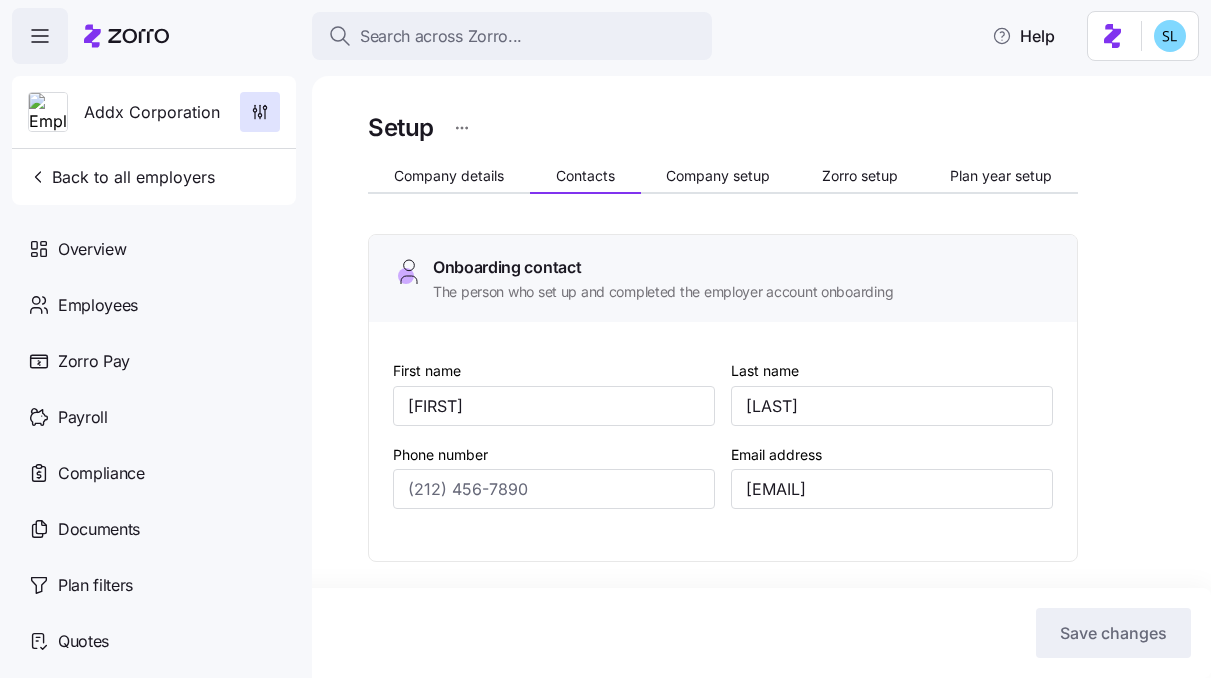 type on "[PHONE]" 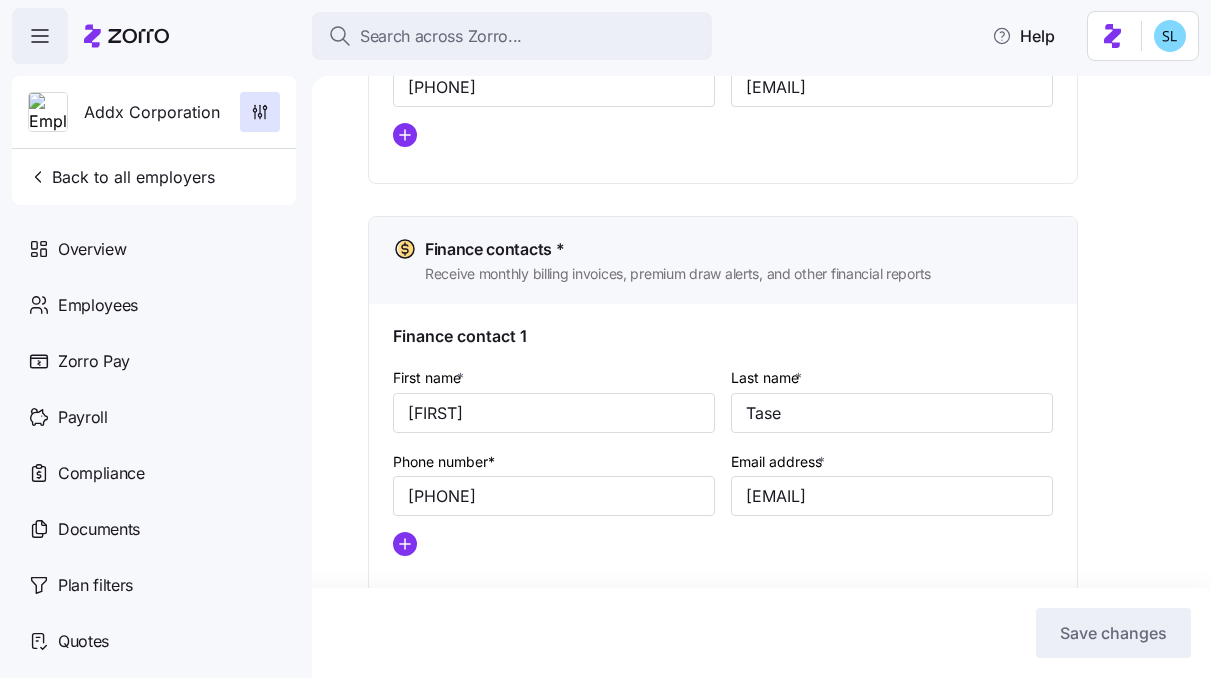 scroll, scrollTop: 1187, scrollLeft: 0, axis: vertical 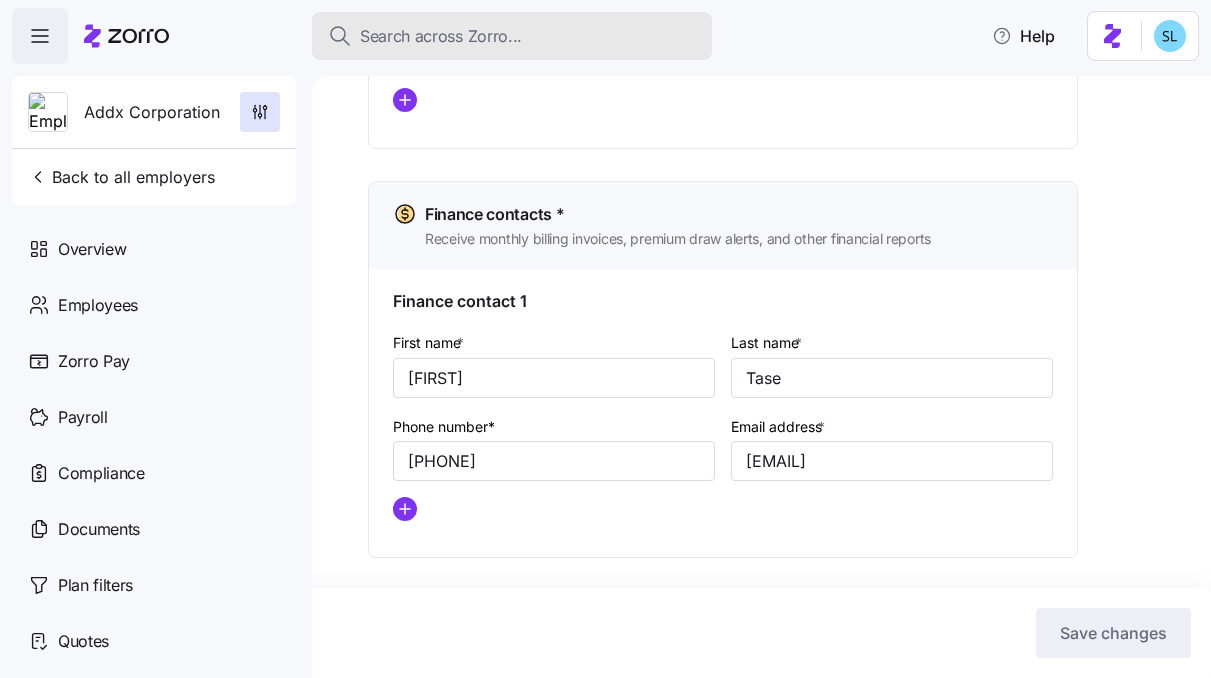 click on "Search across Zorro..." at bounding box center [512, 36] 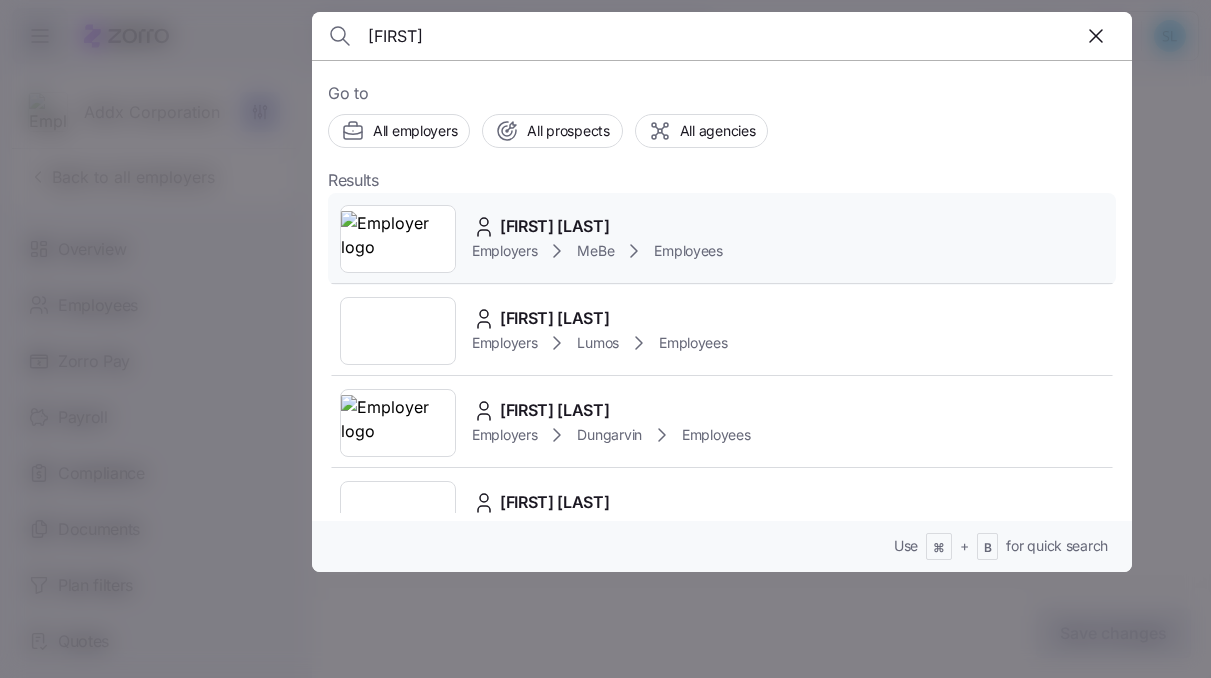type on "[FIRST]" 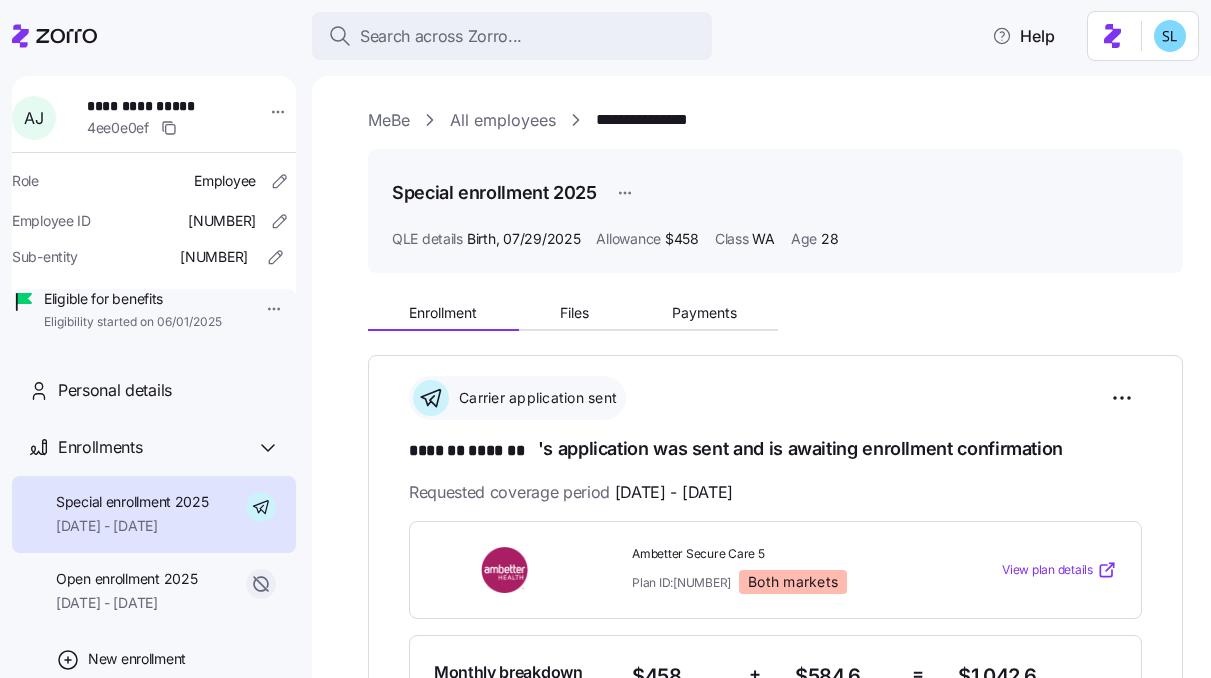 click on "**********" at bounding box center [775, 929] 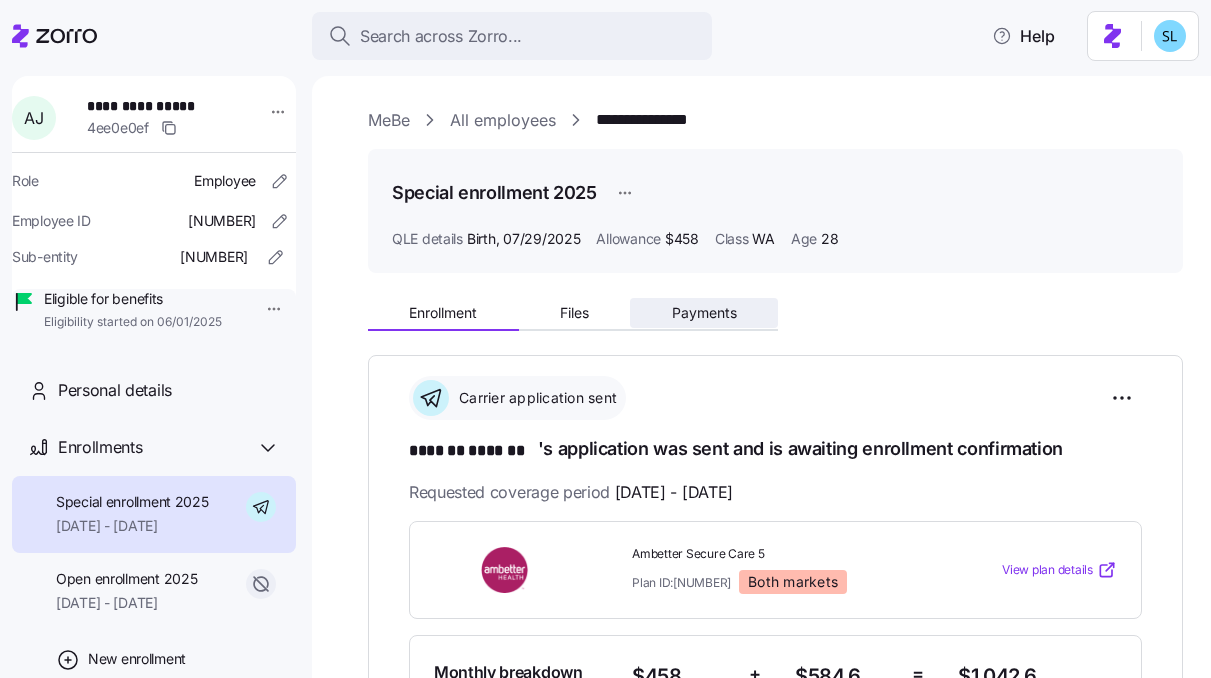 click on "Payments" at bounding box center (704, 313) 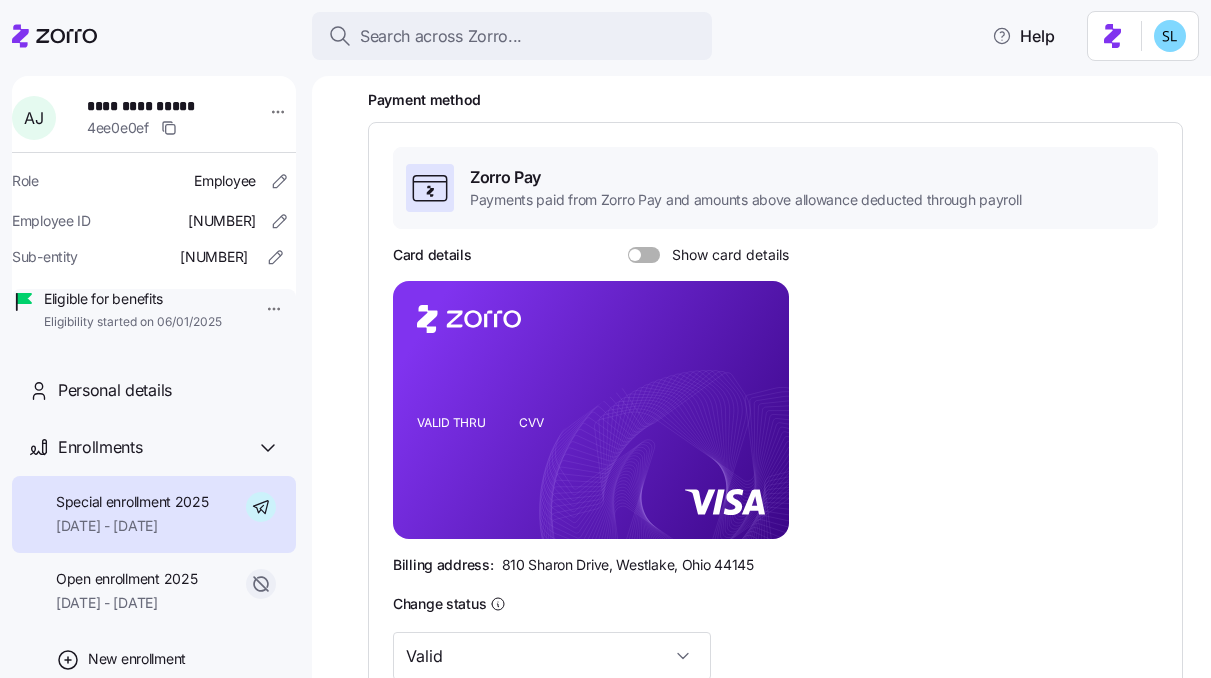 scroll, scrollTop: 0, scrollLeft: 0, axis: both 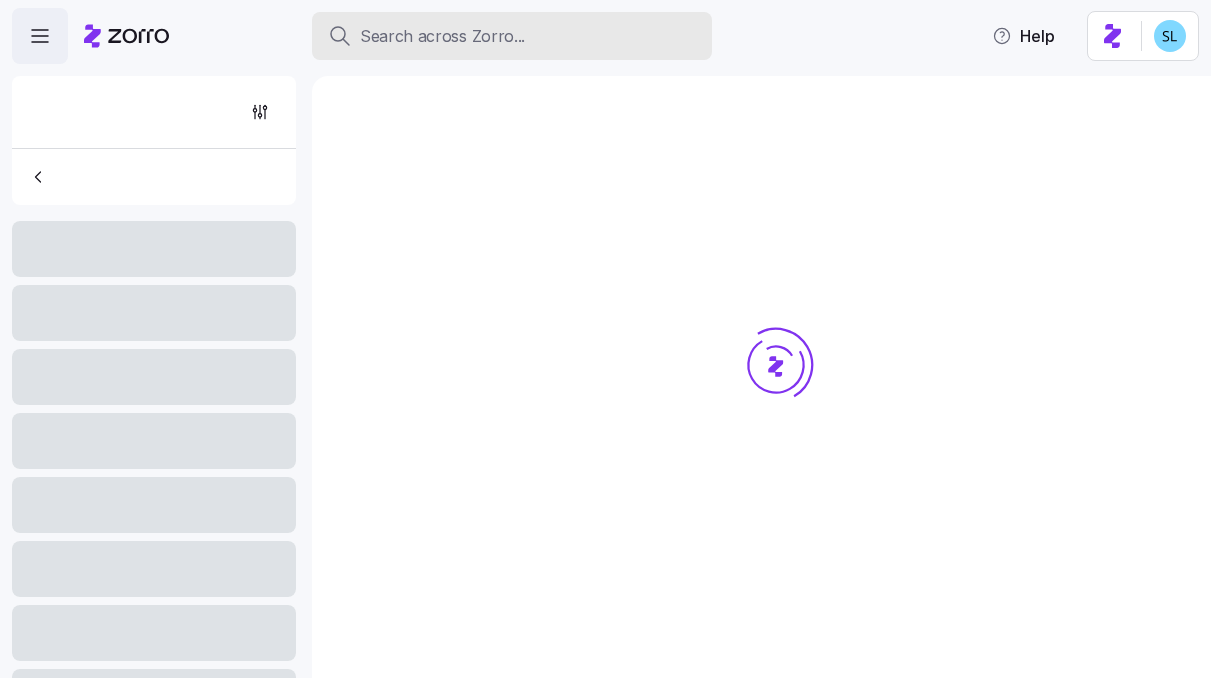 click on "Search across Zorro..." at bounding box center (442, 36) 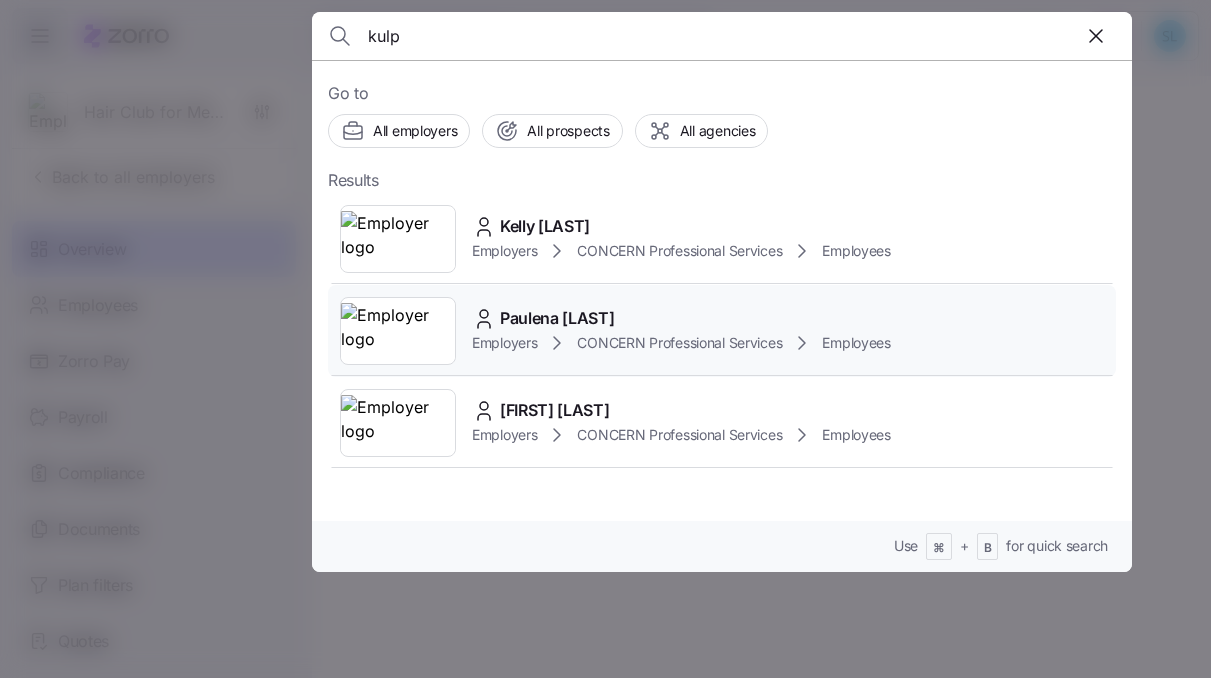 type on "kulp" 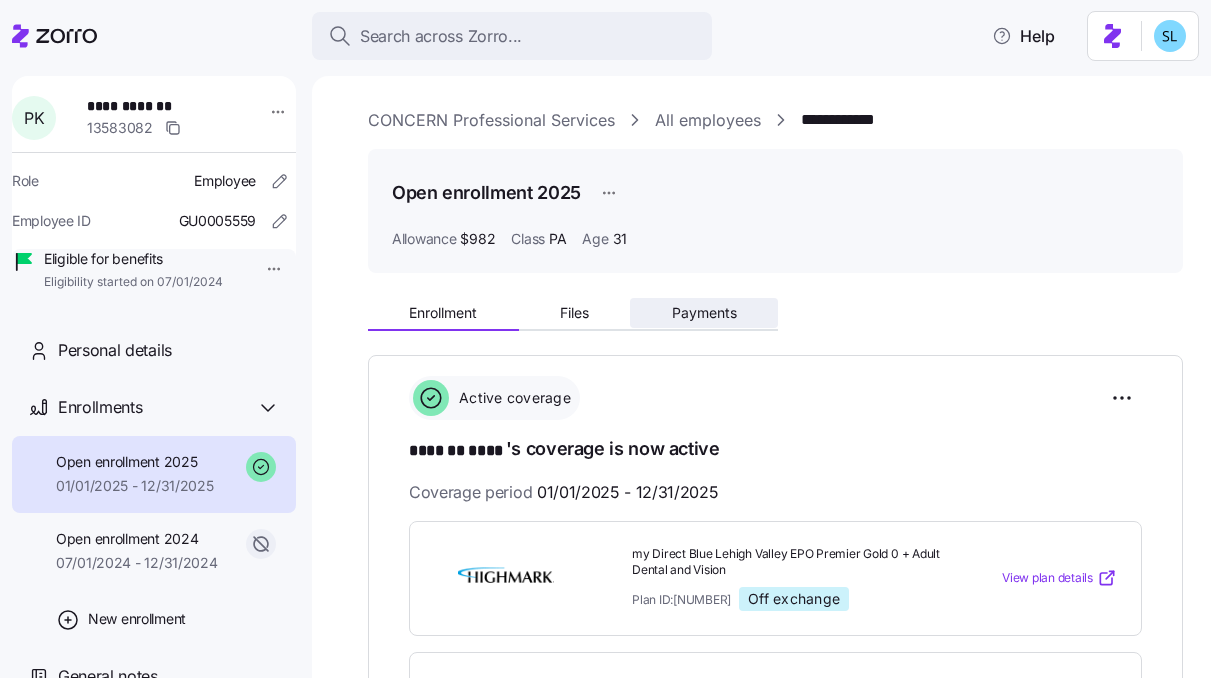 click on "Payments" at bounding box center (704, 313) 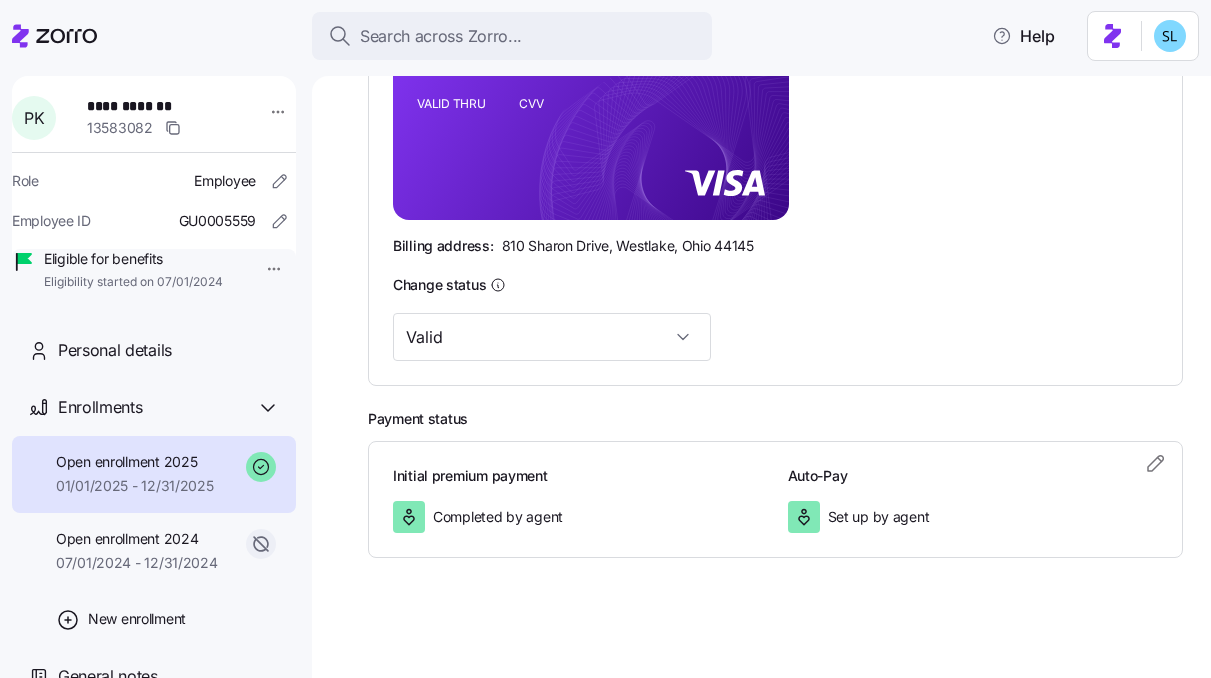 scroll, scrollTop: 200, scrollLeft: 0, axis: vertical 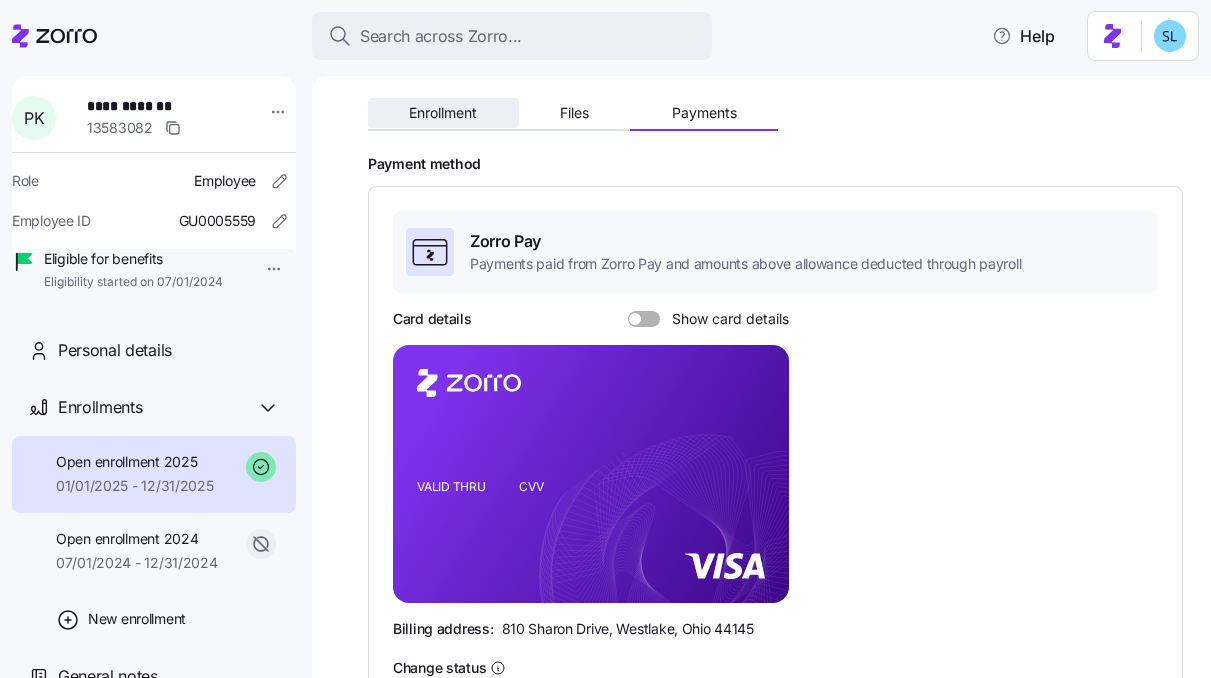 click on "Enrollment" at bounding box center (443, 113) 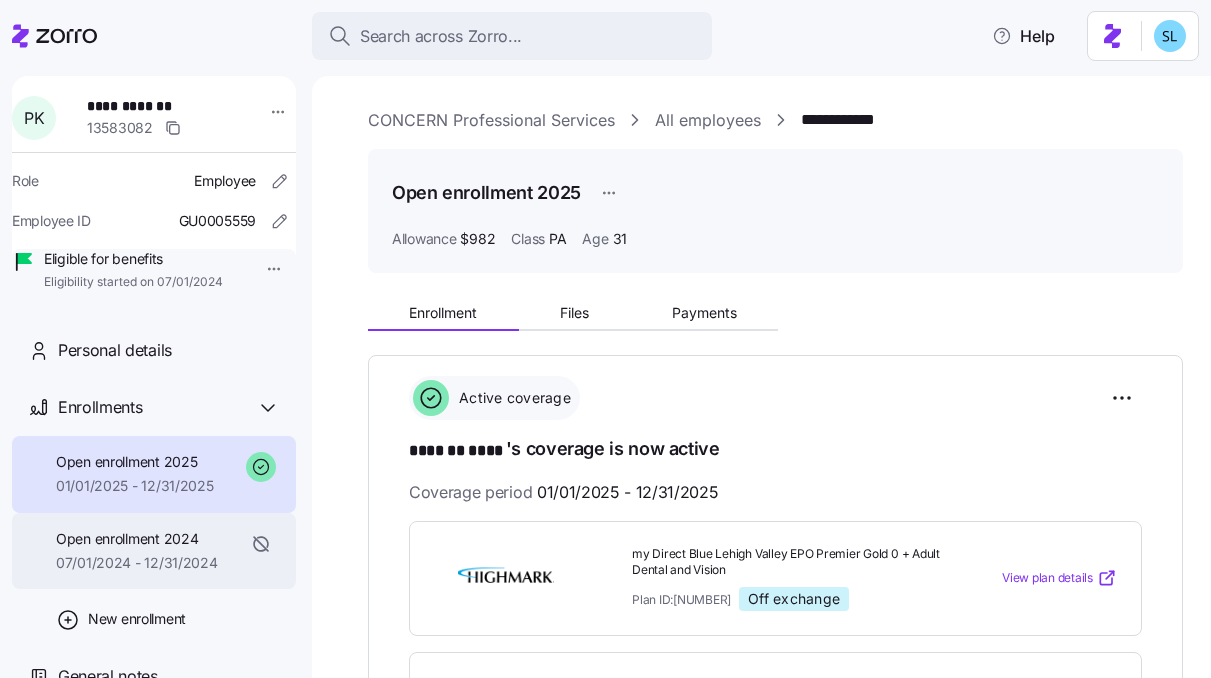 click on "07/01/2024 - 12/31/2024" at bounding box center [137, 563] 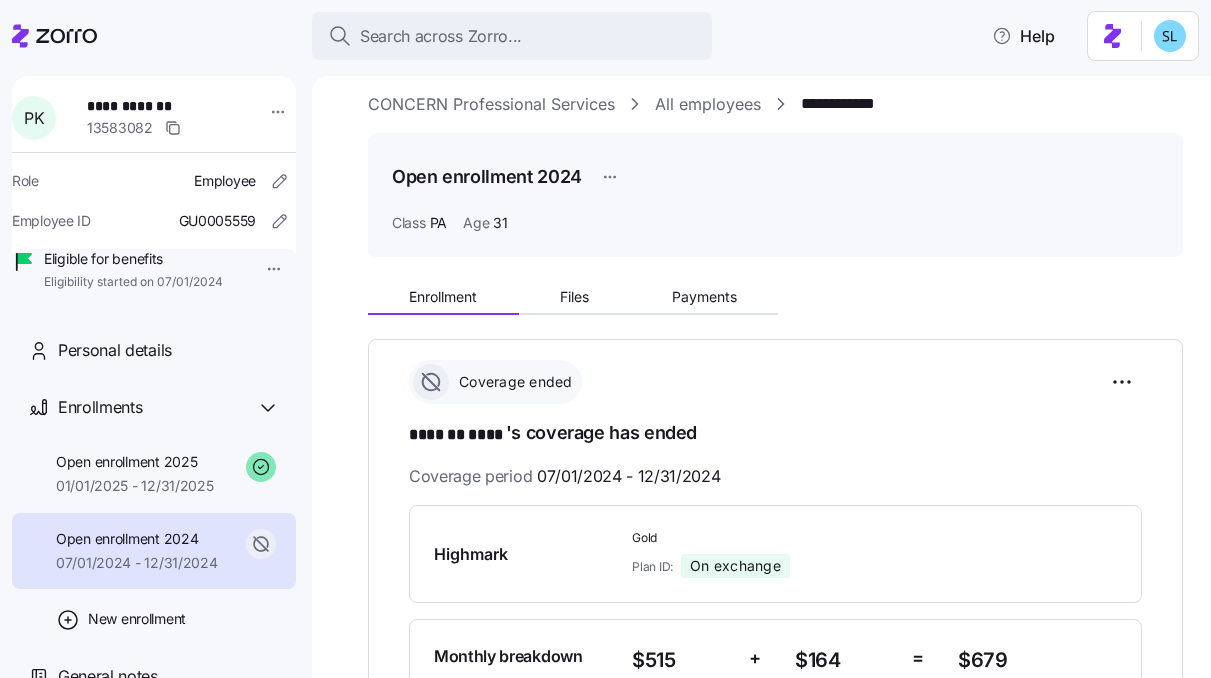 scroll, scrollTop: 75, scrollLeft: 0, axis: vertical 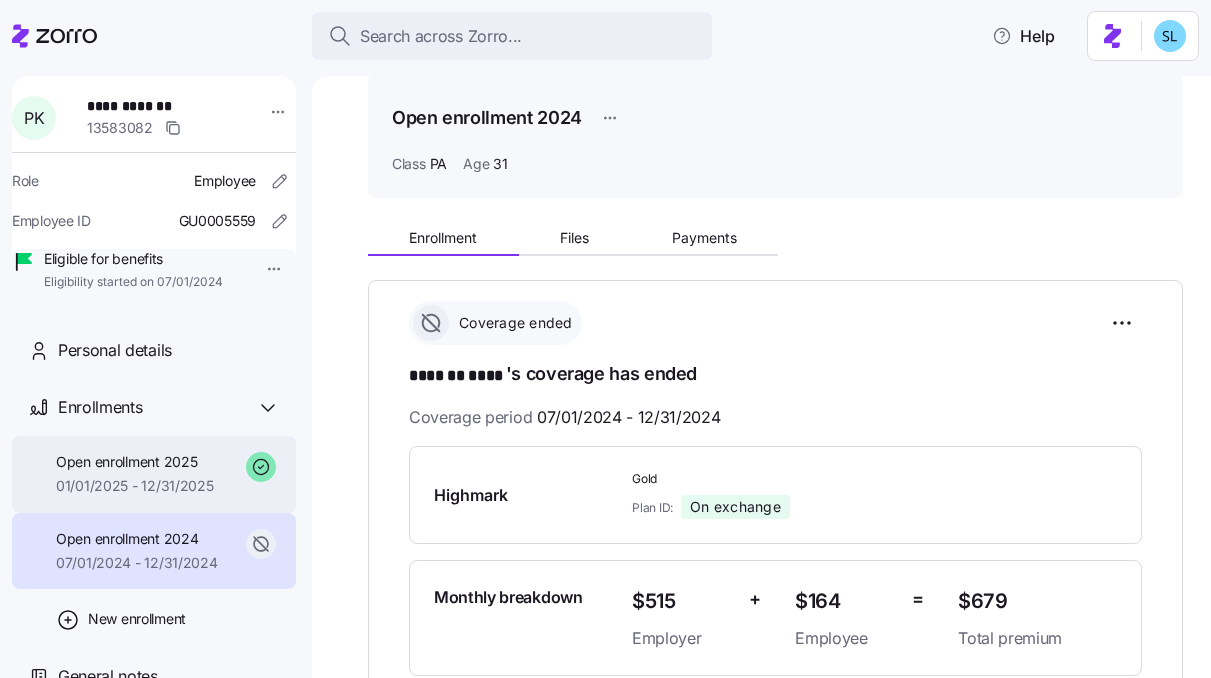 click on "01/01/2025 - 12/31/2025" at bounding box center [135, 486] 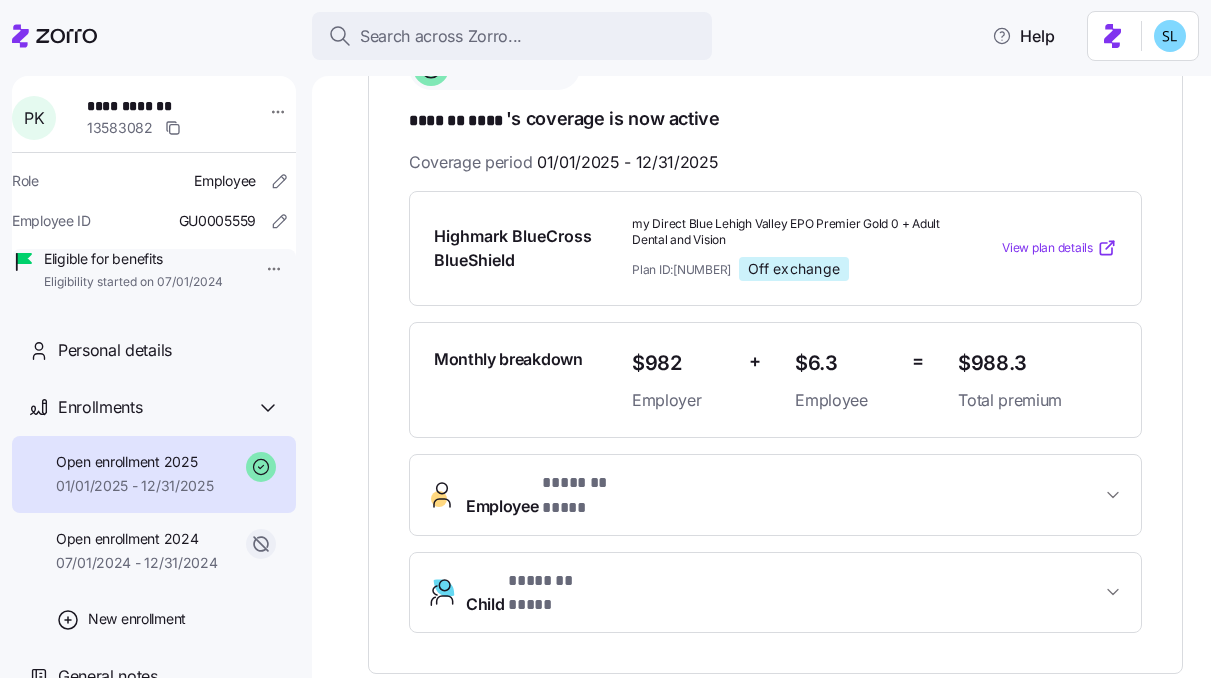scroll, scrollTop: 464, scrollLeft: 0, axis: vertical 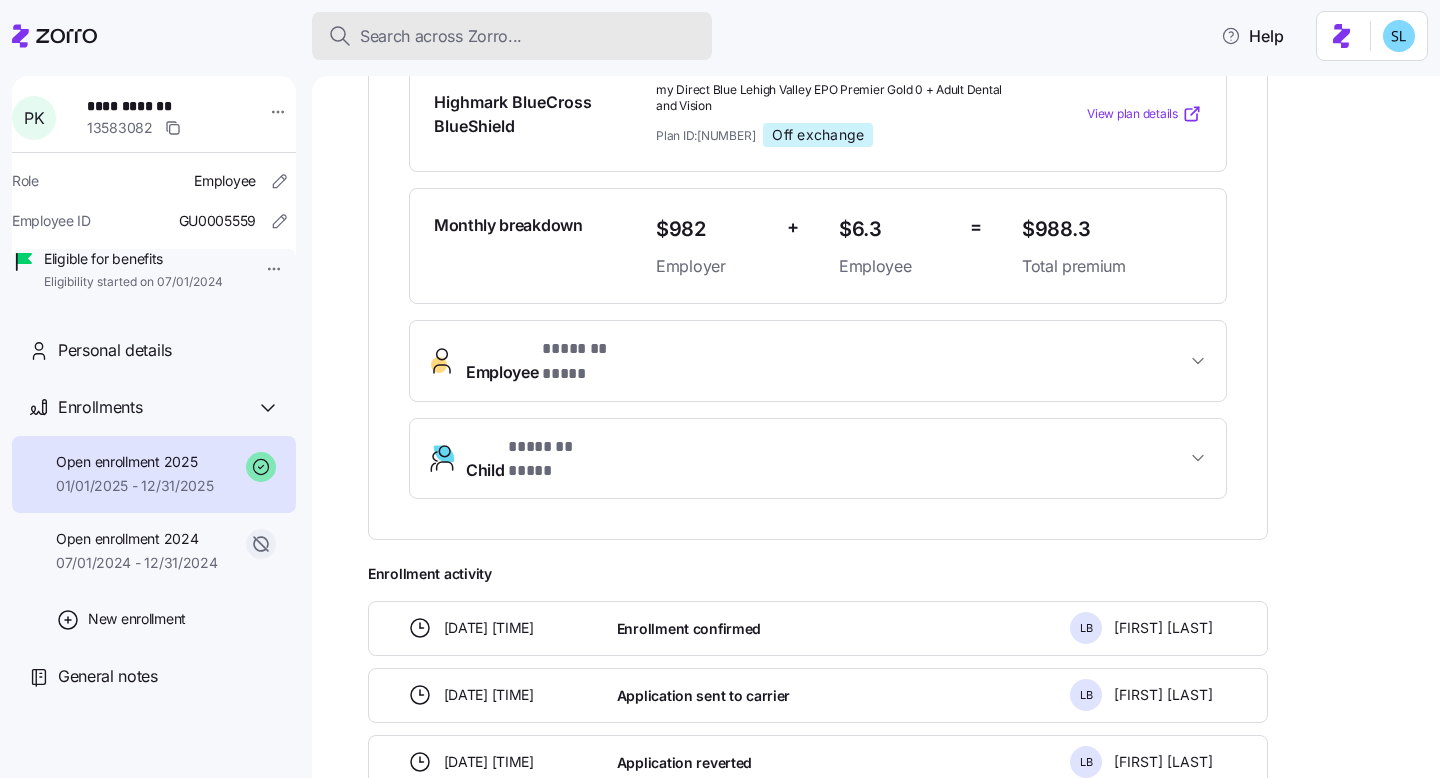 click on "Search across Zorro..." at bounding box center [512, 36] 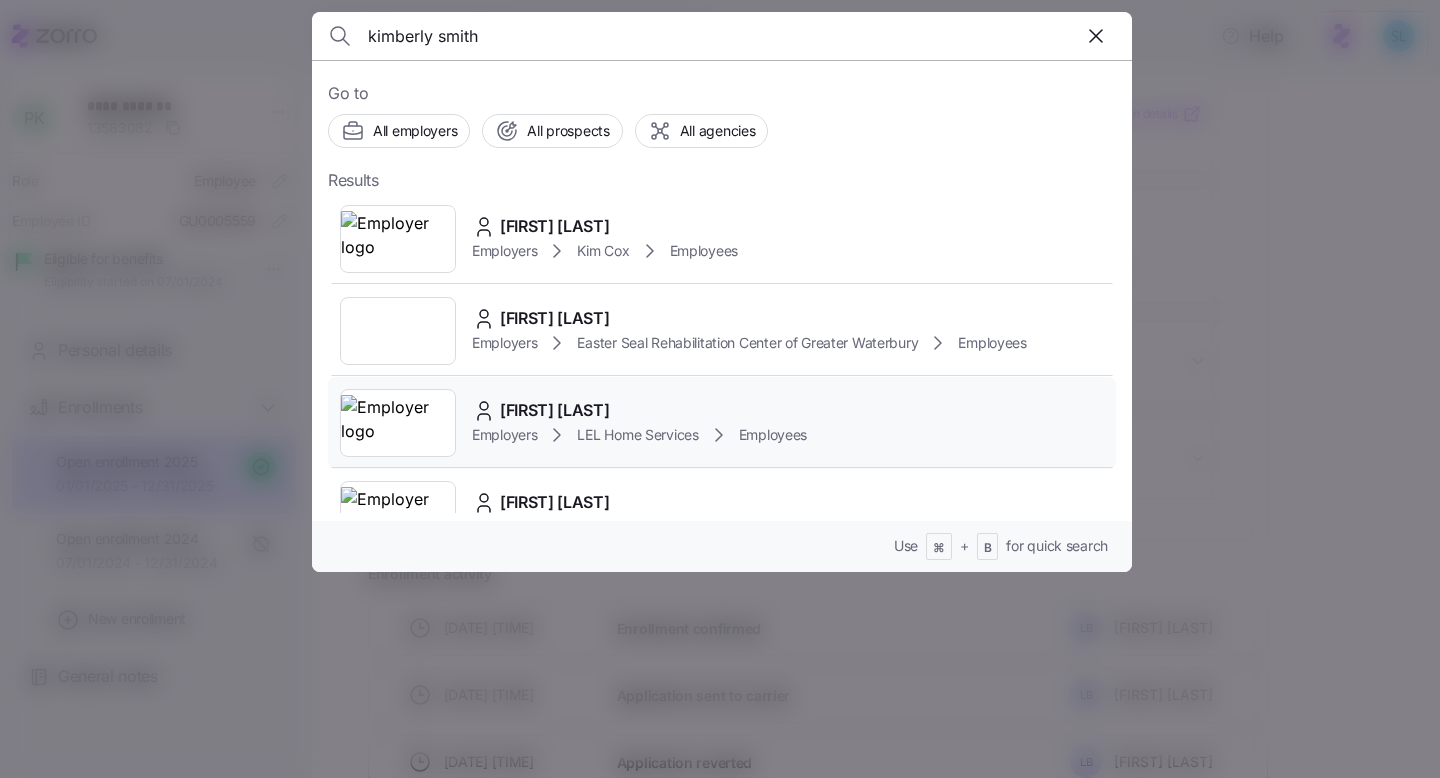 type on "[FIRST] [LAST]" 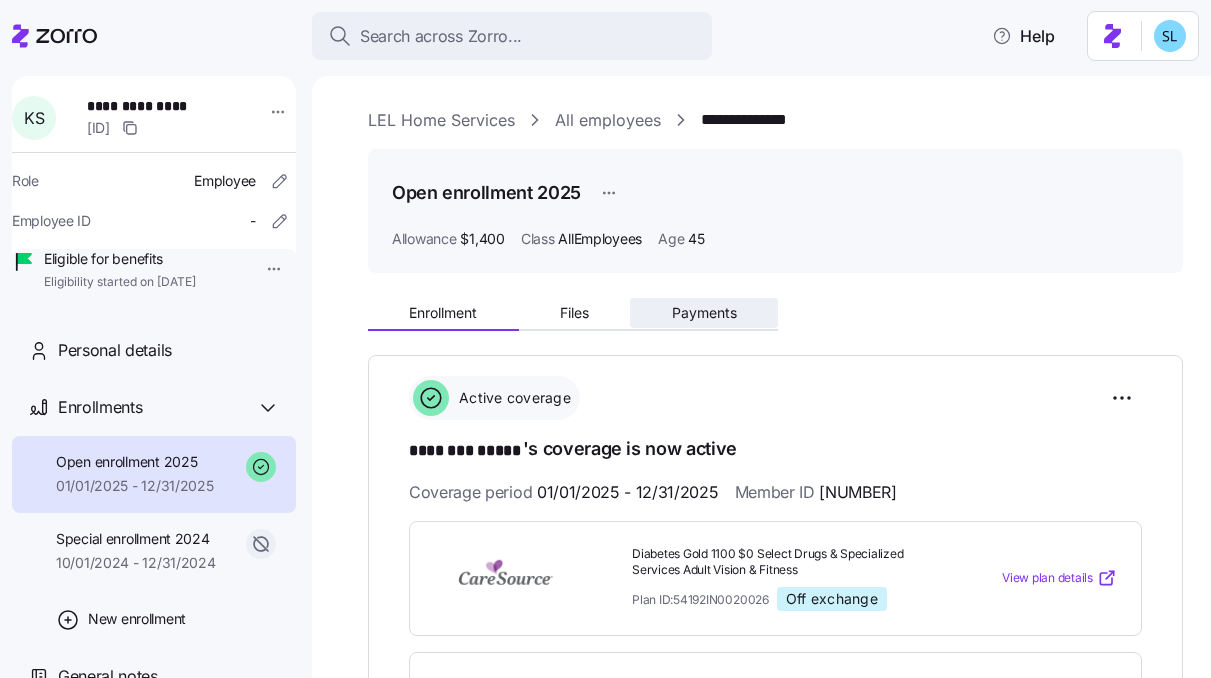 click on "Payments" at bounding box center [704, 313] 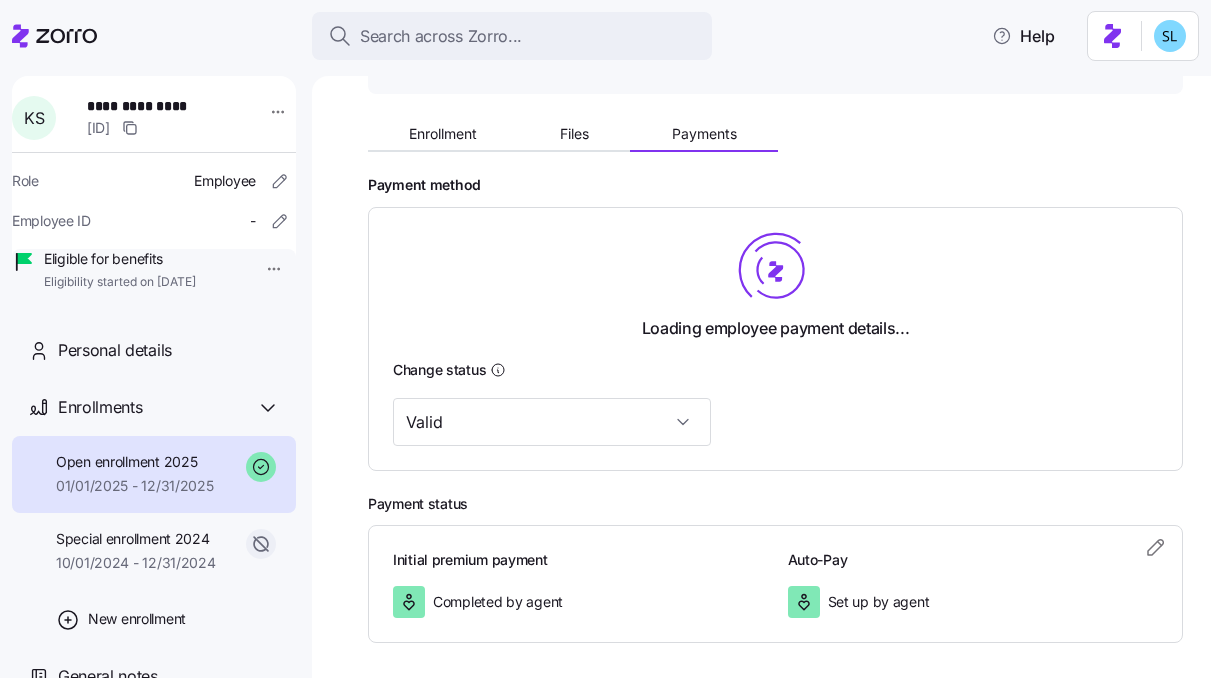 scroll, scrollTop: 264, scrollLeft: 0, axis: vertical 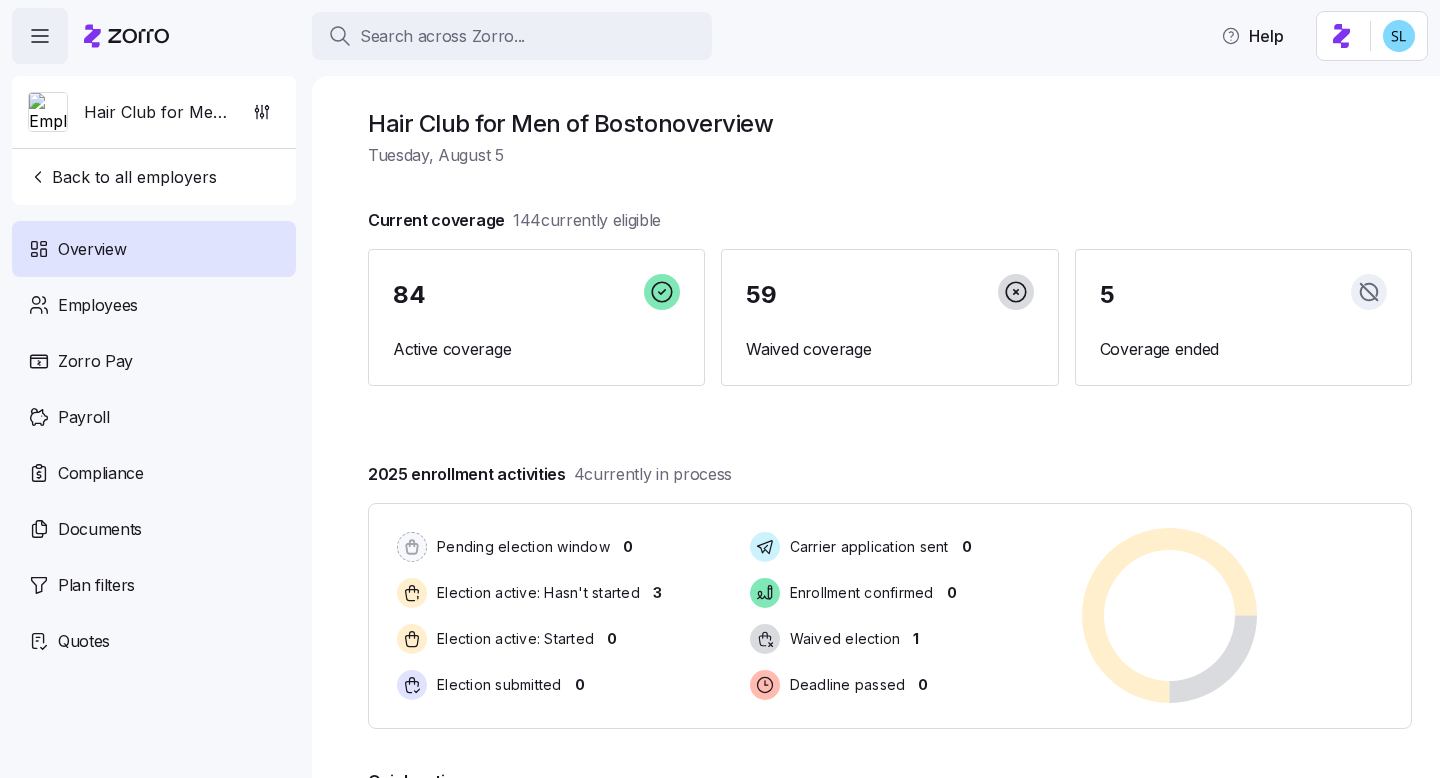 click on "Search across Zorro..." at bounding box center [512, 36] 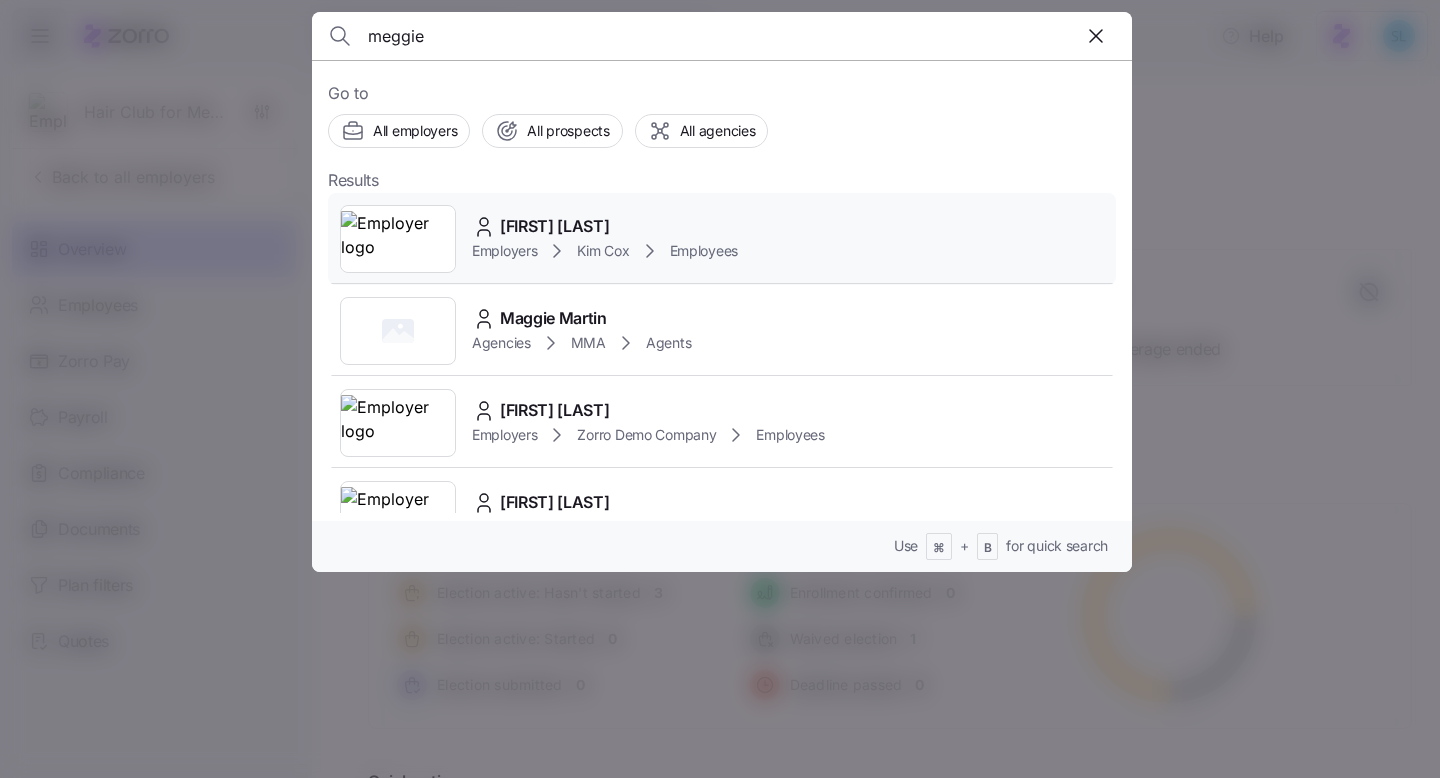 type on "meggie" 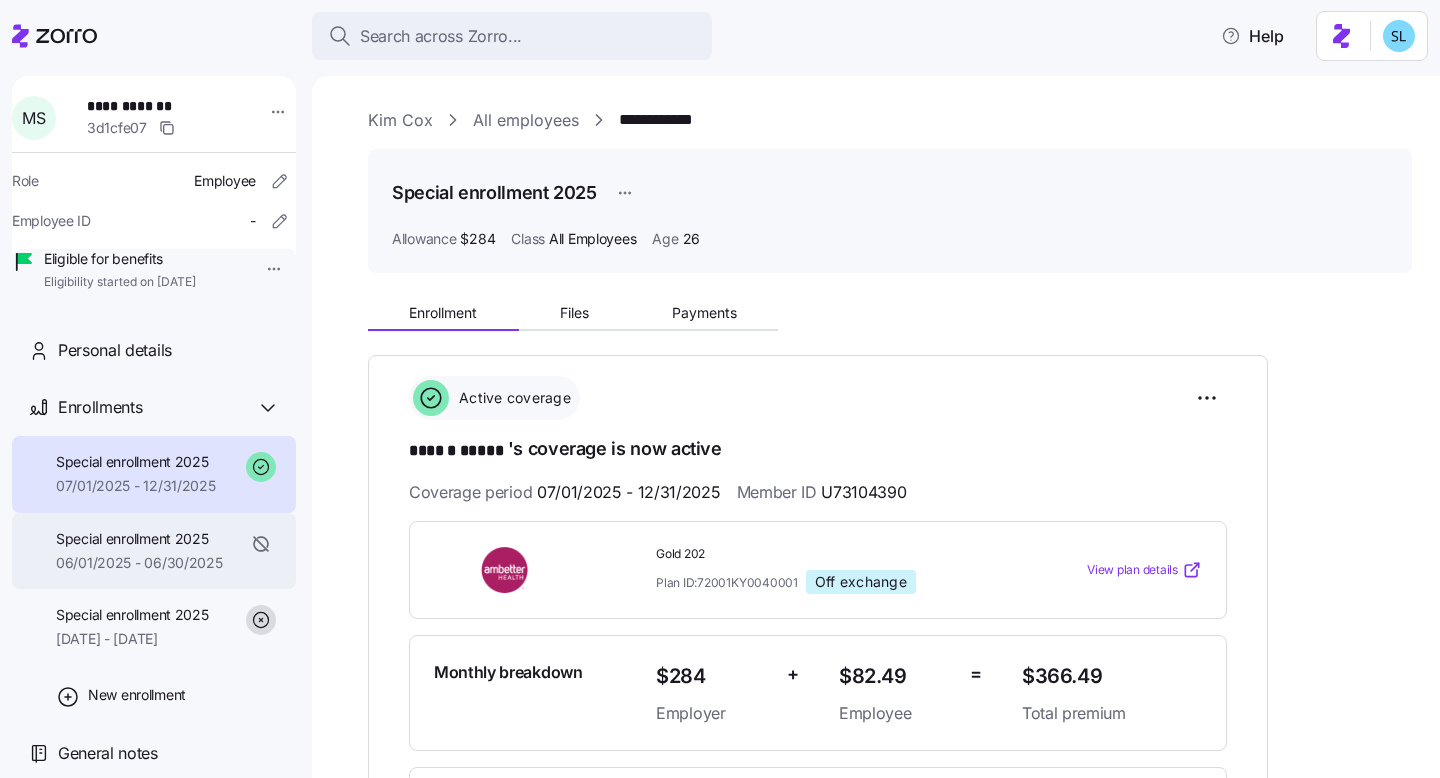 click on "Special enrollment 2025" at bounding box center (139, 539) 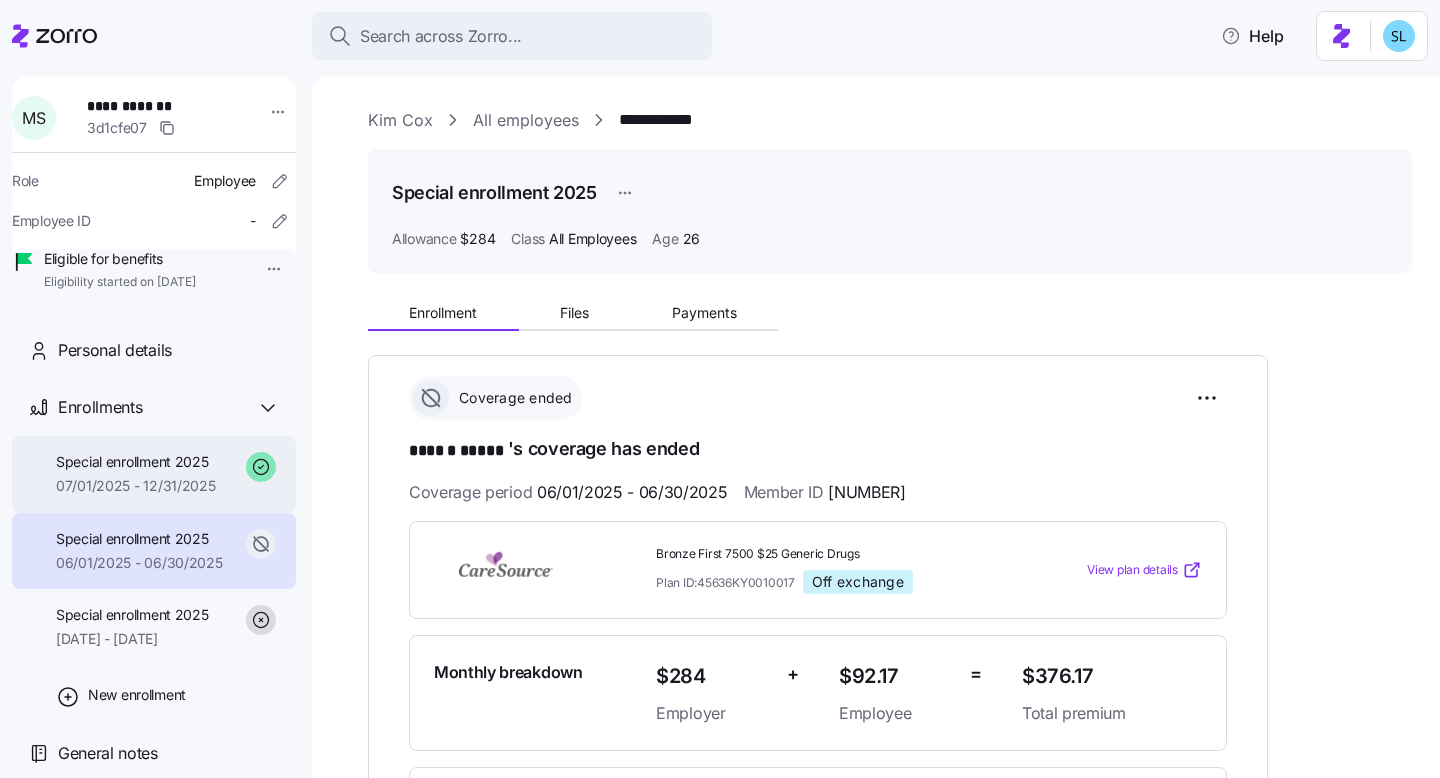 click on "07/01/2025 - 12/31/2025" at bounding box center (136, 486) 